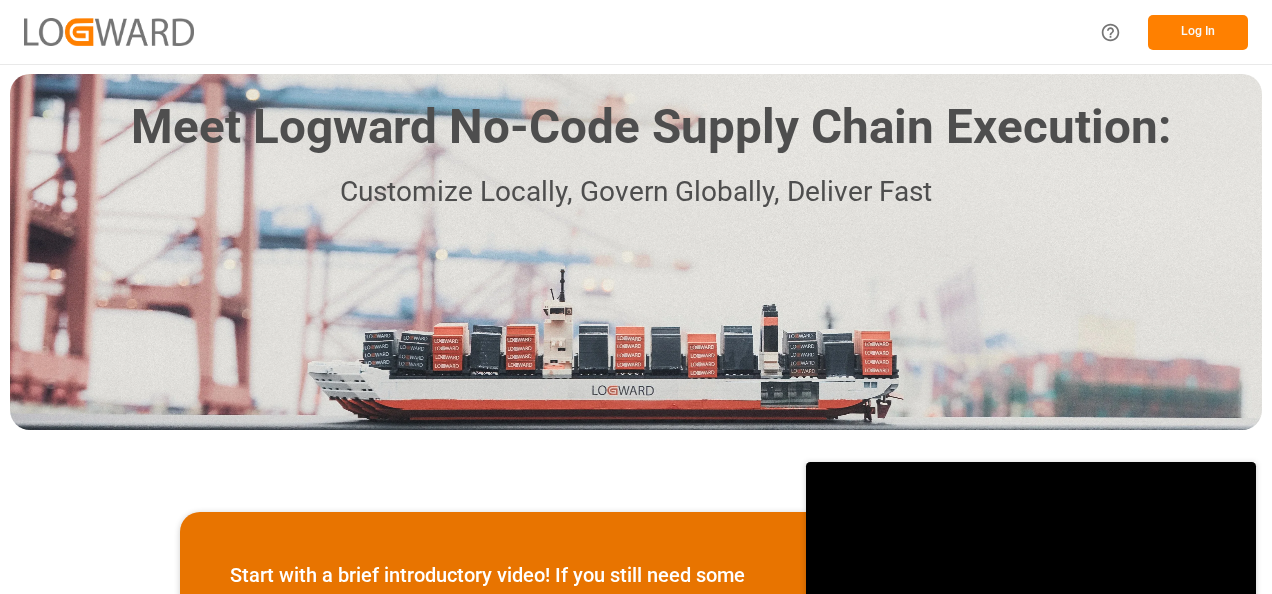 scroll, scrollTop: 0, scrollLeft: 0, axis: both 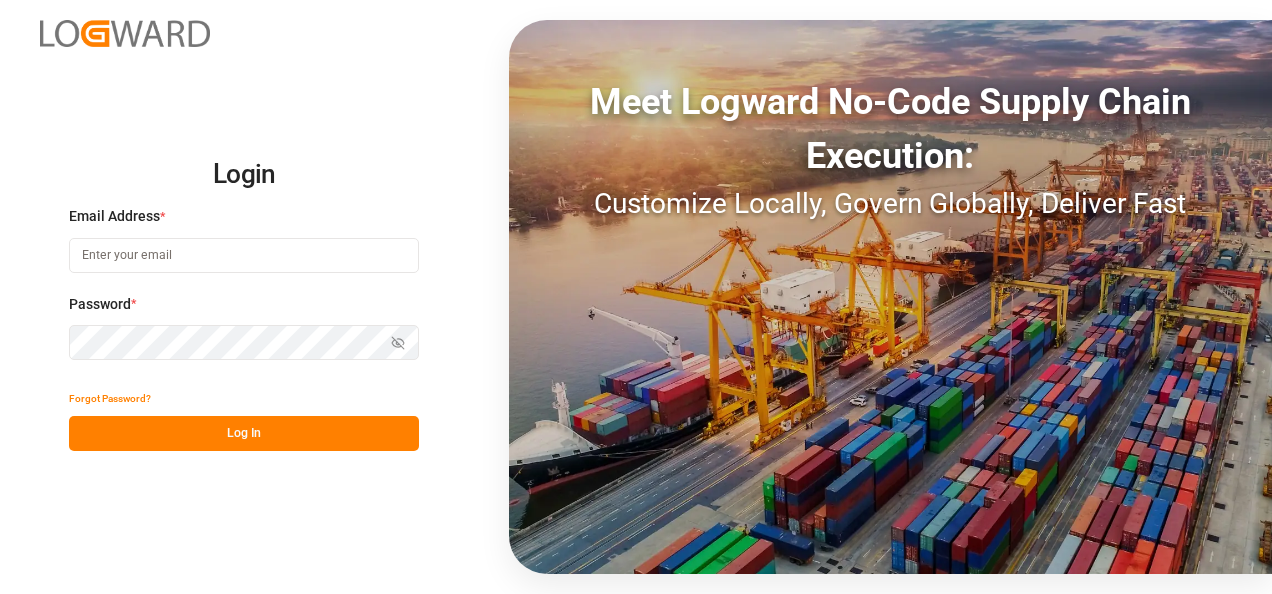click at bounding box center [244, 255] 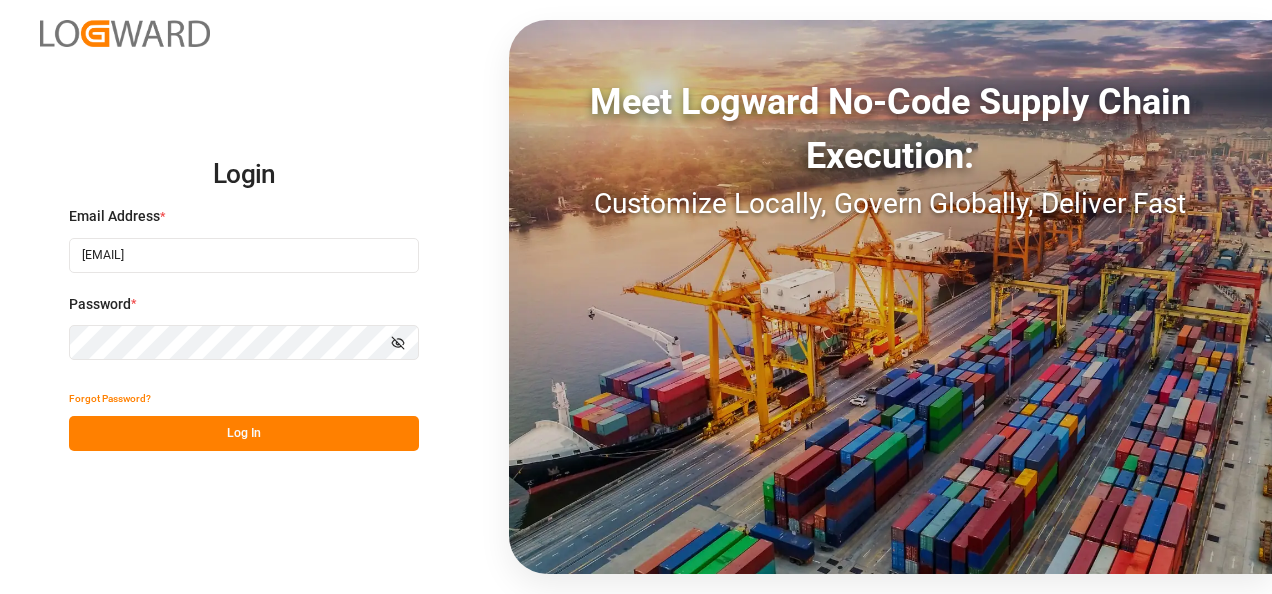 click on "Log In" at bounding box center [244, 433] 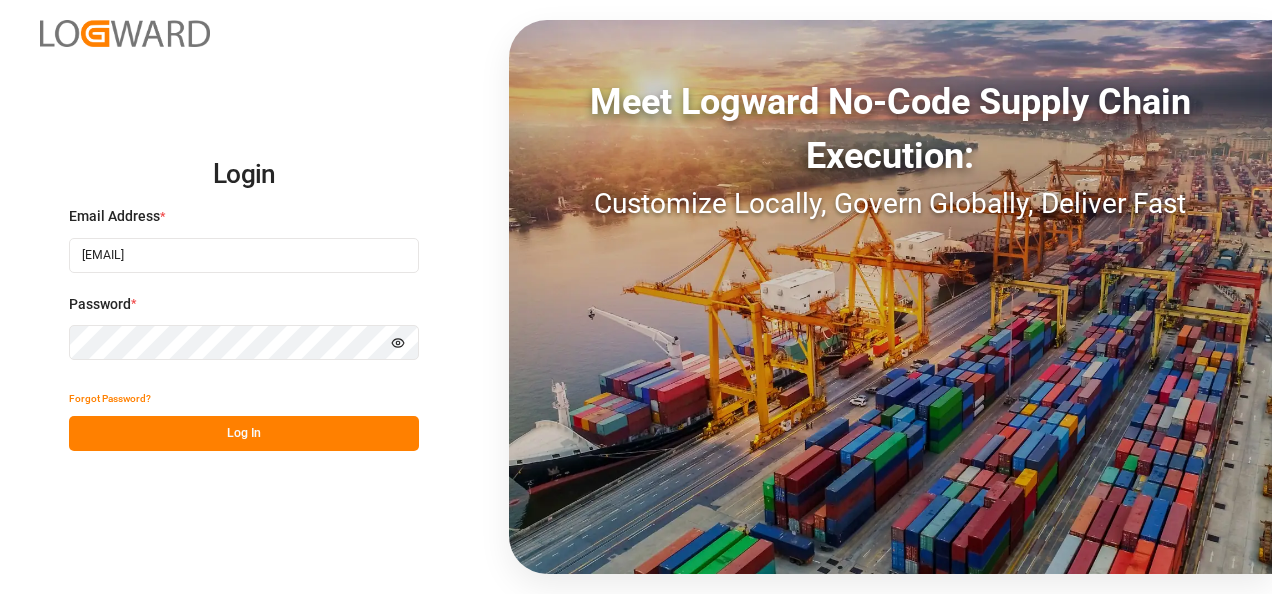 click on "Log In" at bounding box center (244, 433) 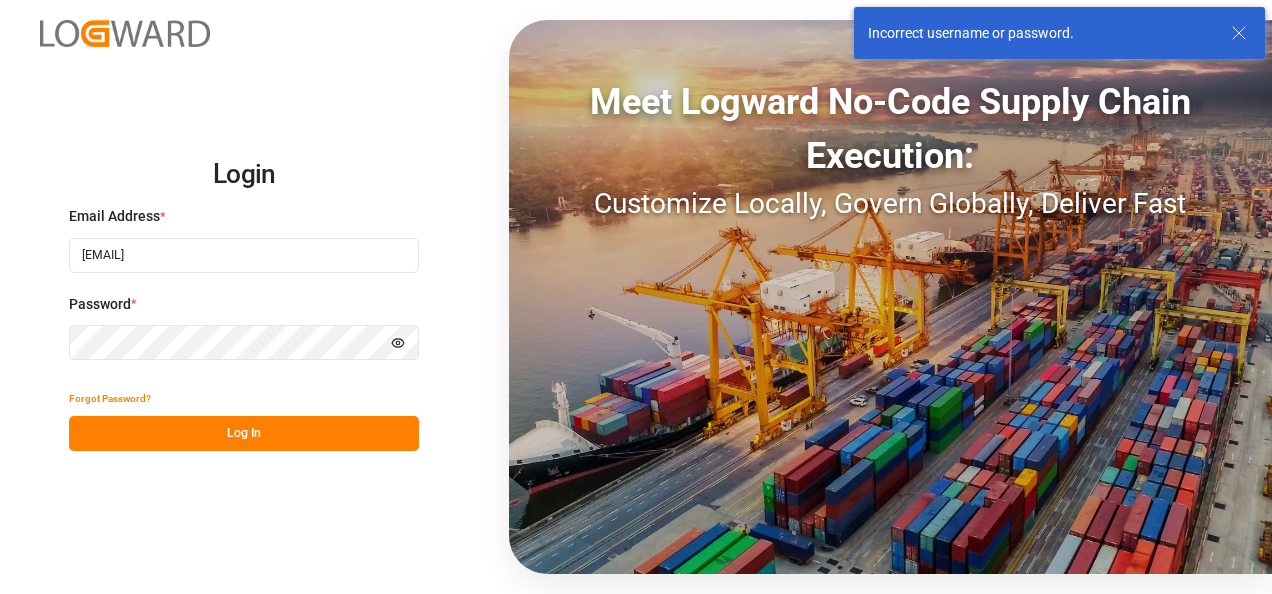 click on "Password * Hide password" at bounding box center [244, 338] 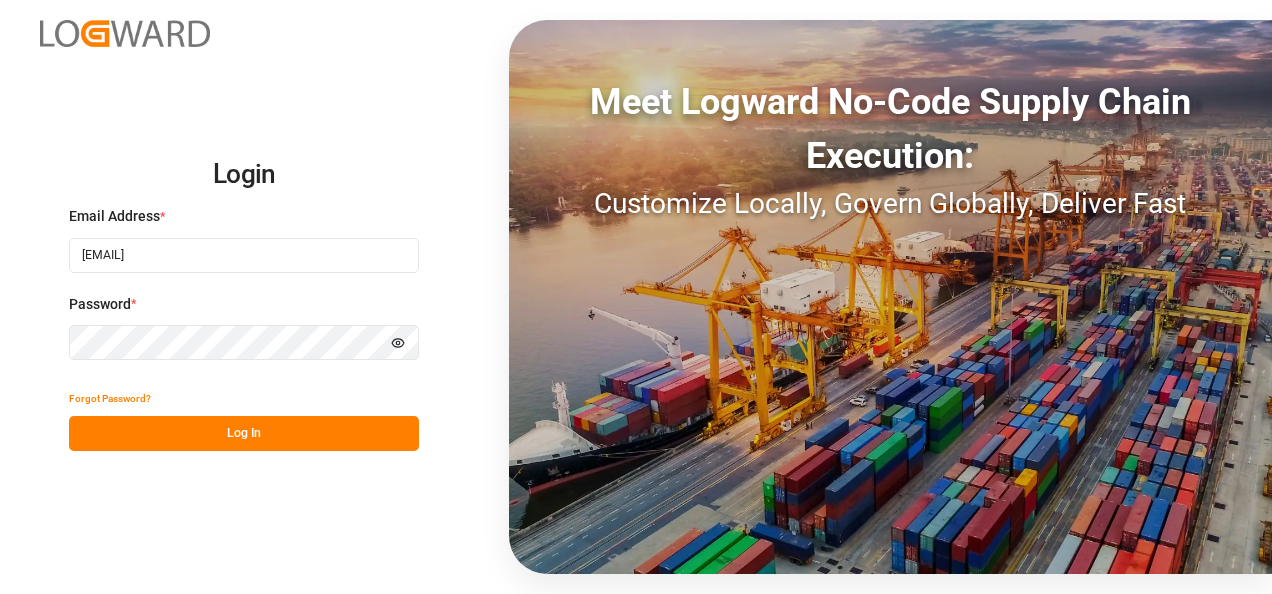 click on "Log In" at bounding box center (244, 433) 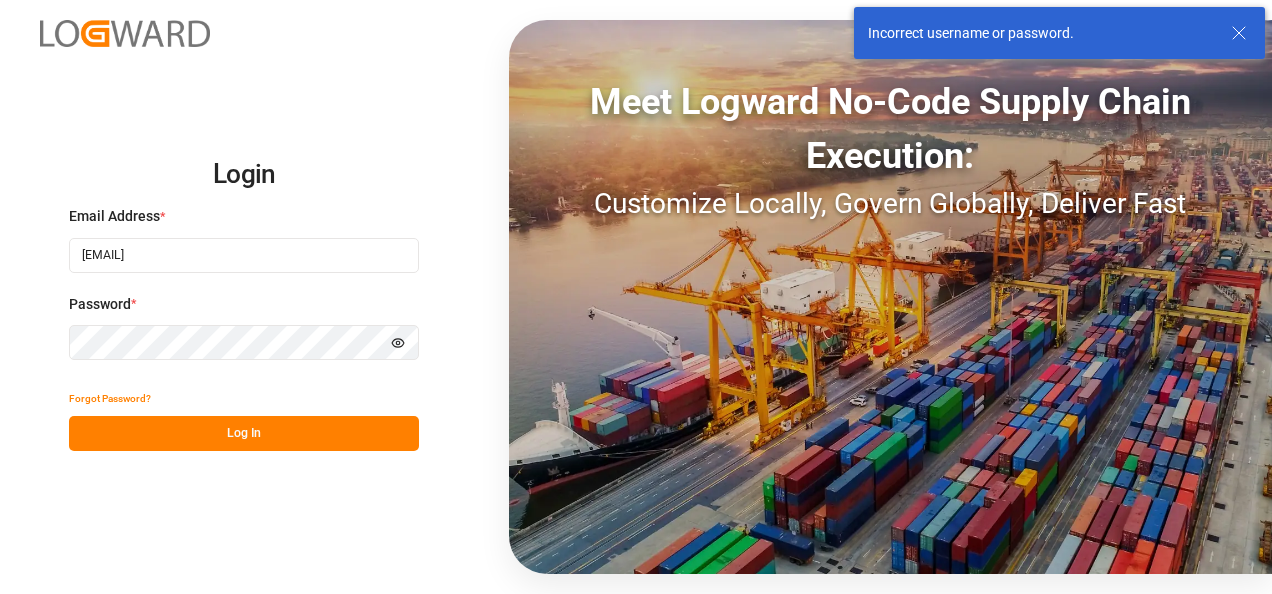 click on "Forgot Password?" at bounding box center (110, 398) 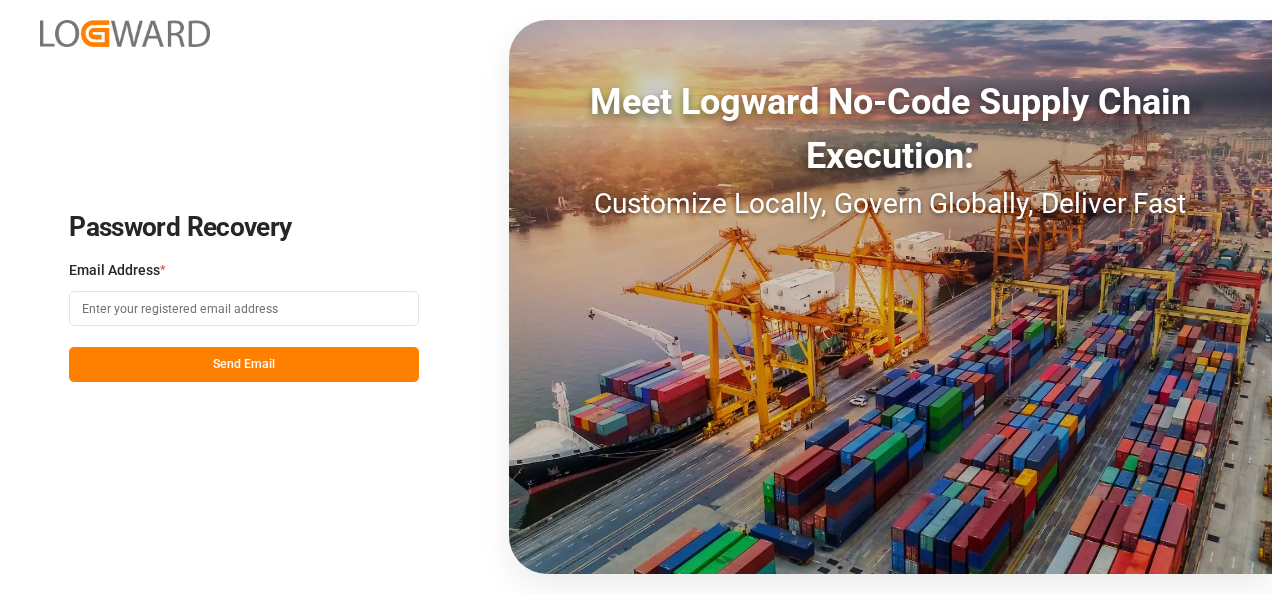 click at bounding box center (244, 308) 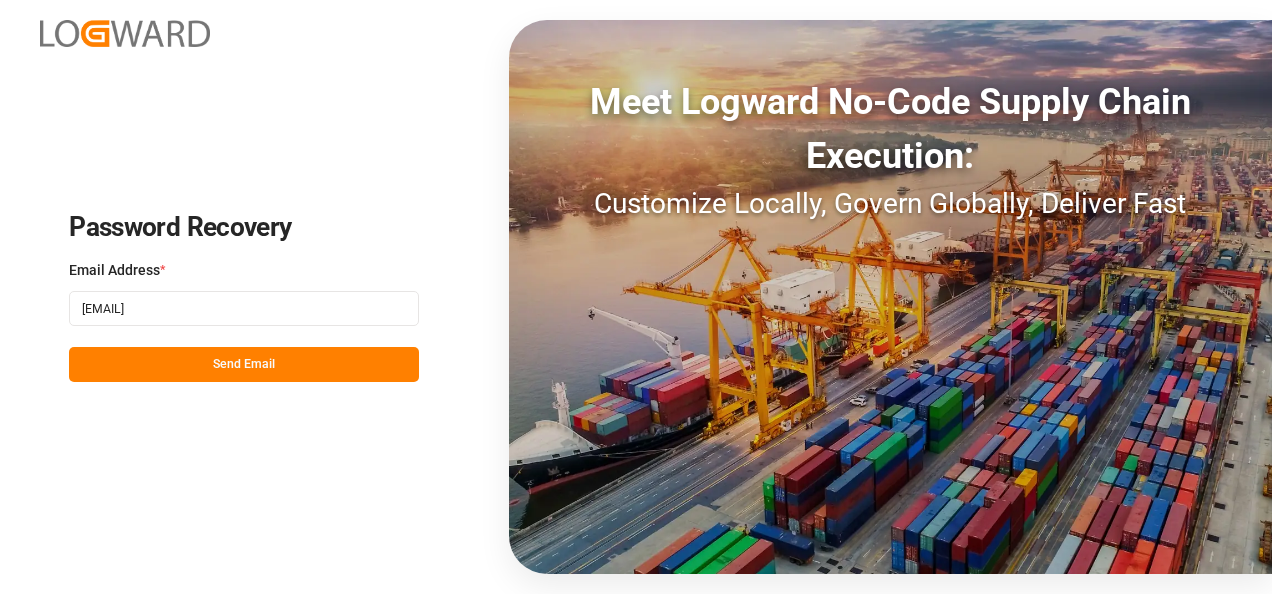 click on "Send Email" at bounding box center [244, 364] 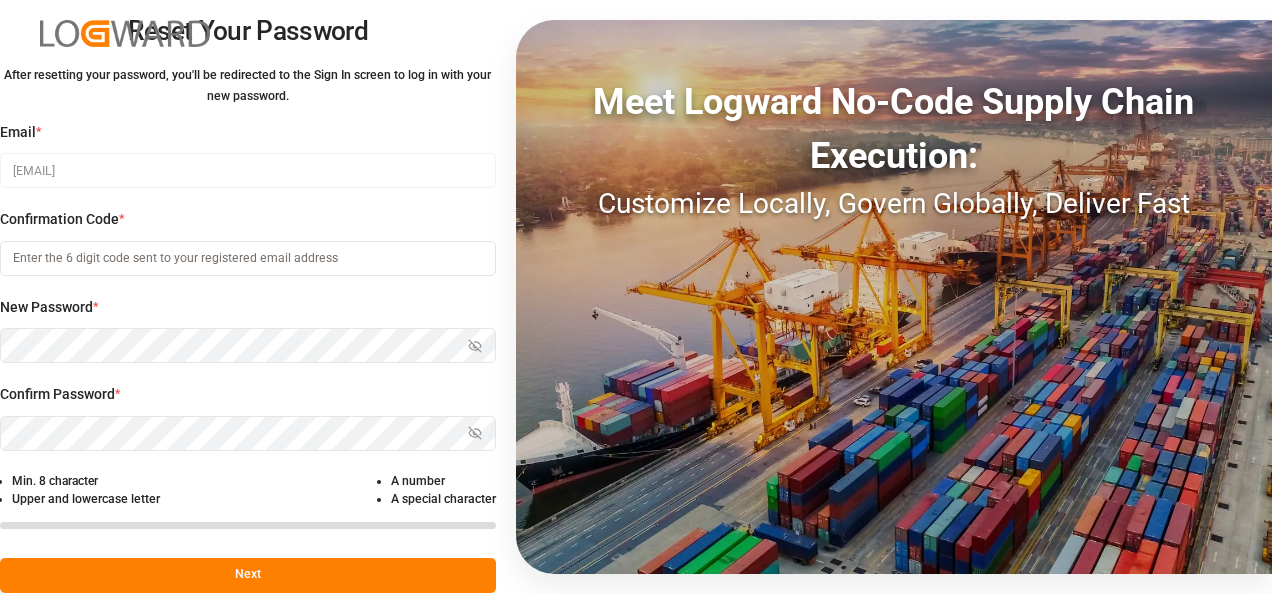 click at bounding box center [248, 258] 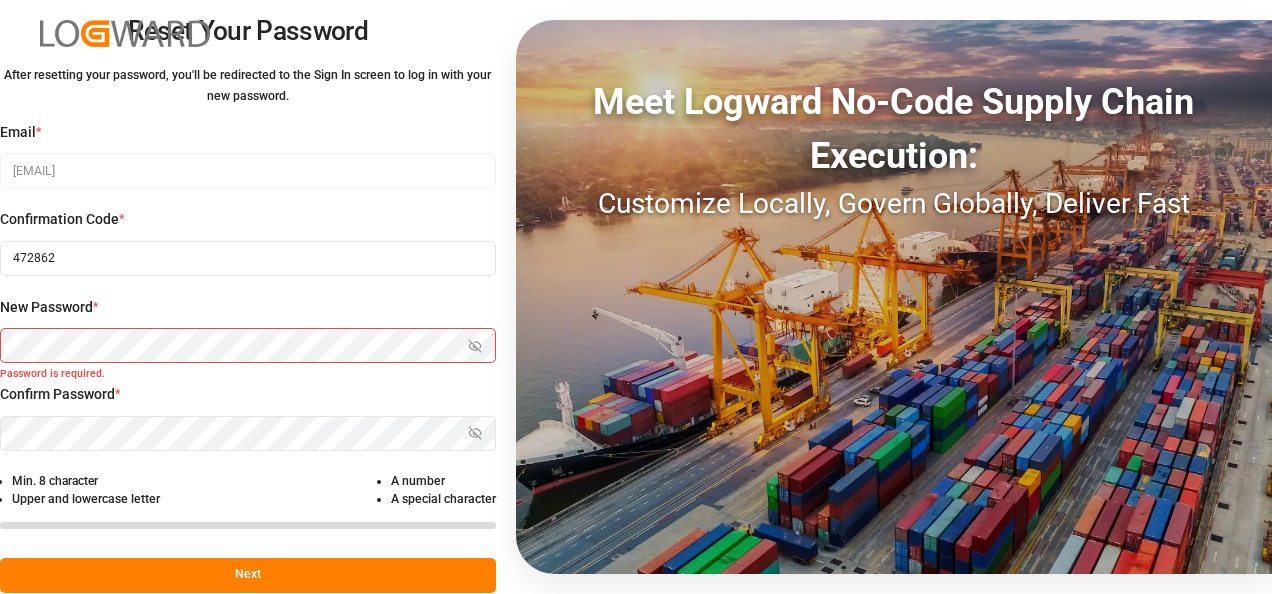 type on "472862" 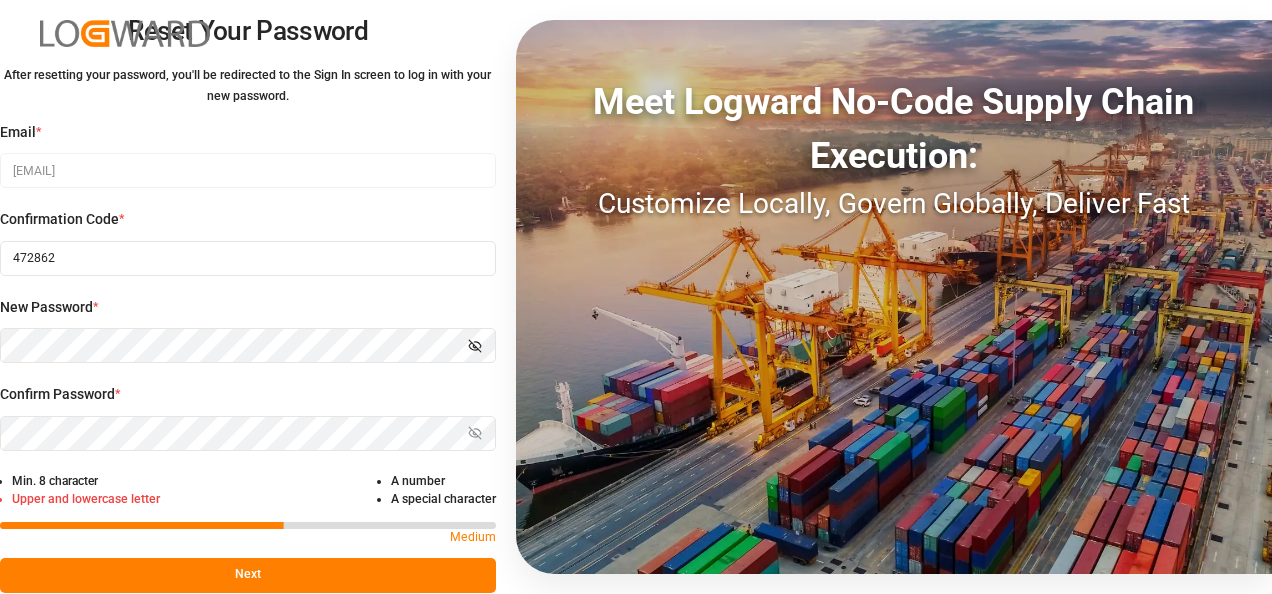 click 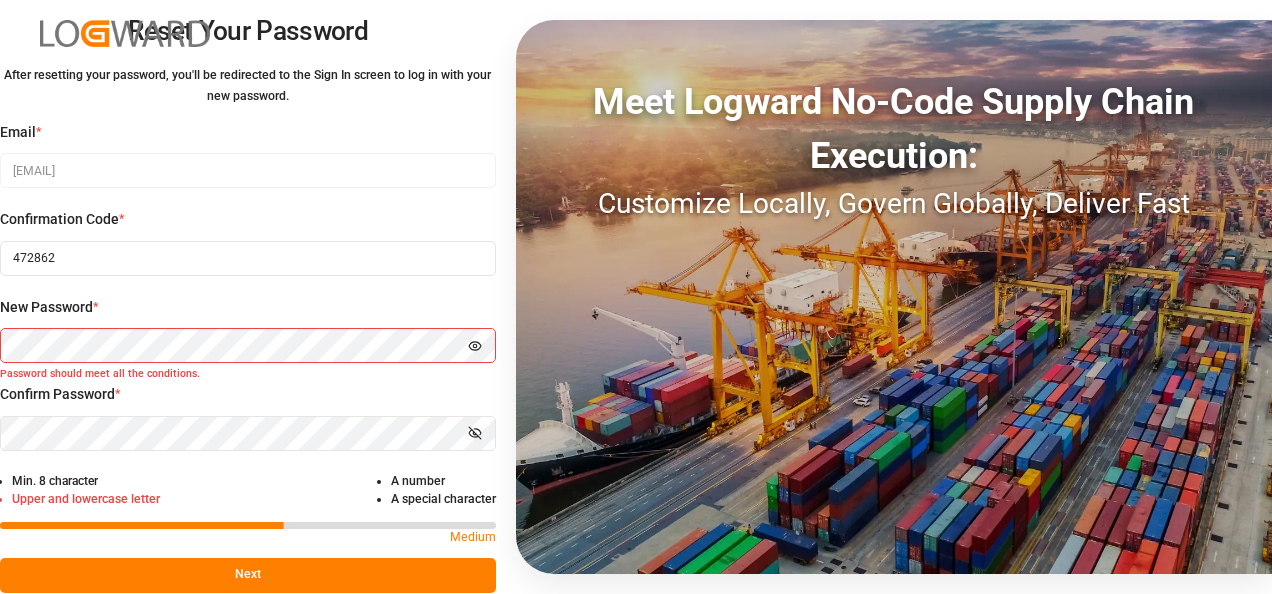 click 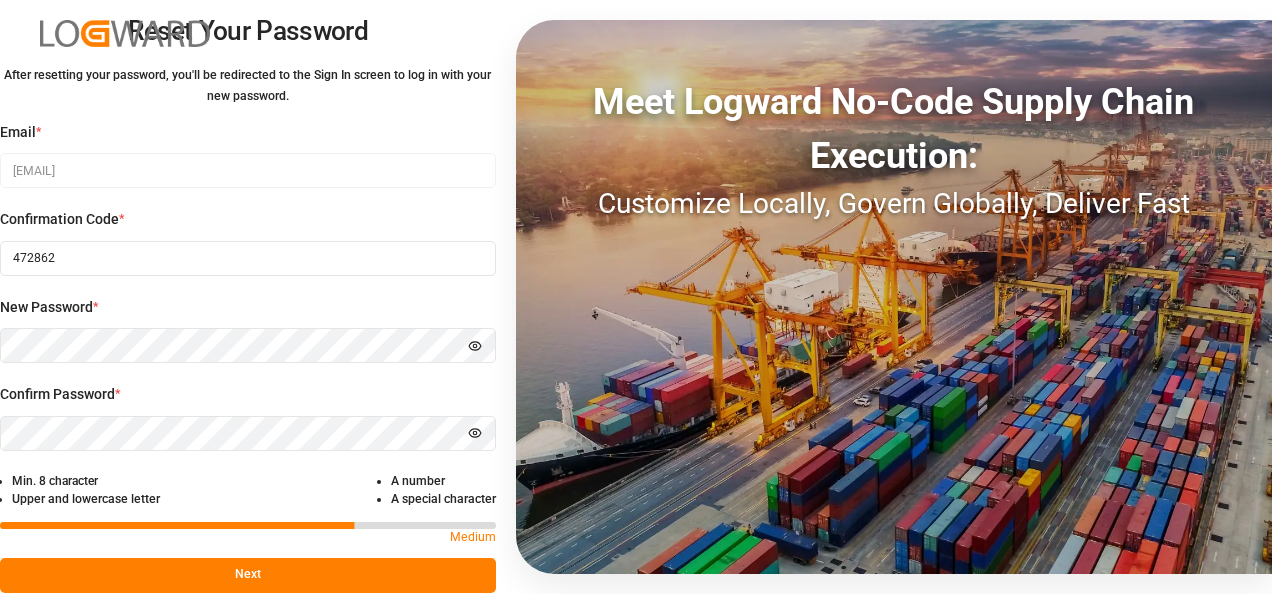 scroll, scrollTop: 35, scrollLeft: 0, axis: vertical 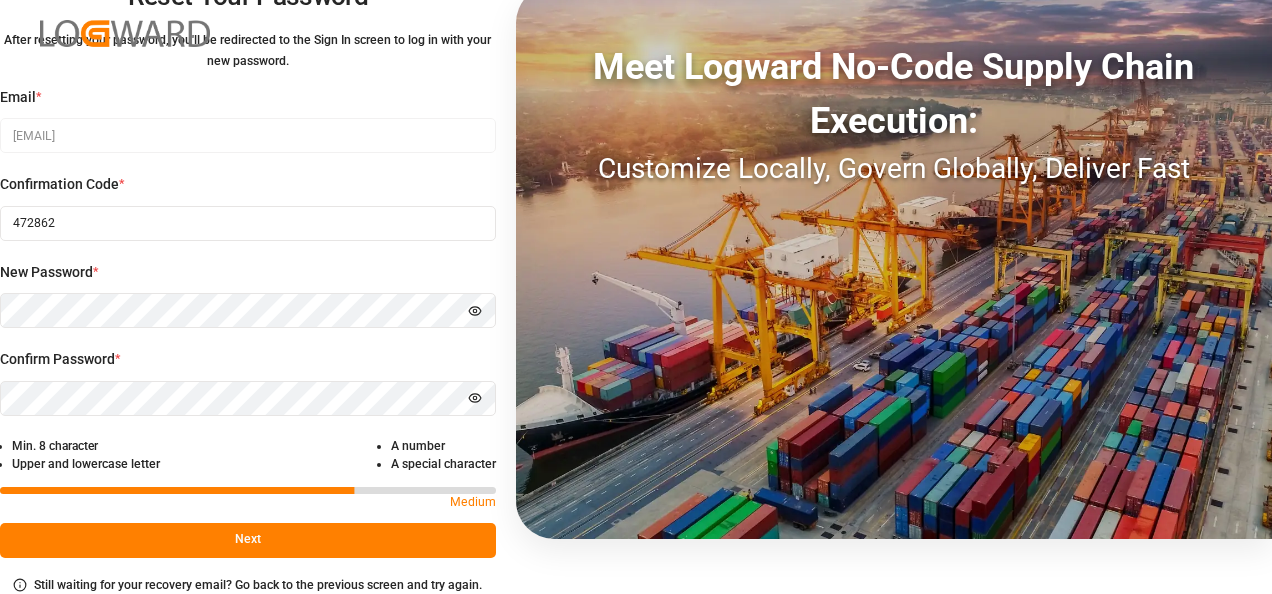 click on "Next" at bounding box center (248, 540) 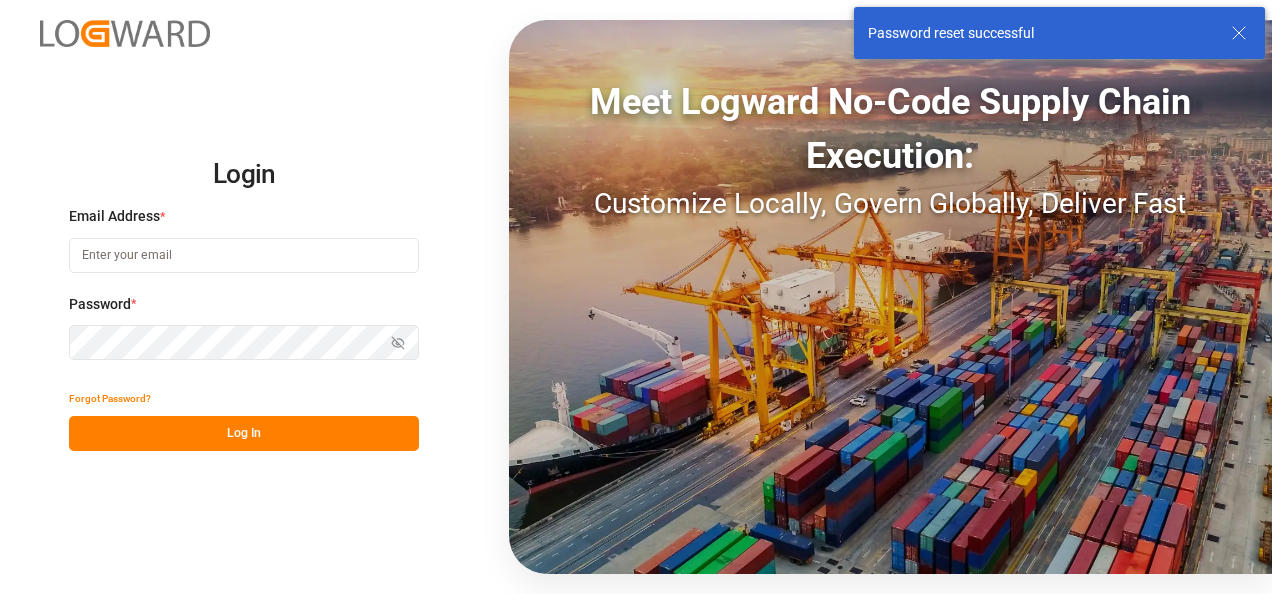 click at bounding box center (244, 255) 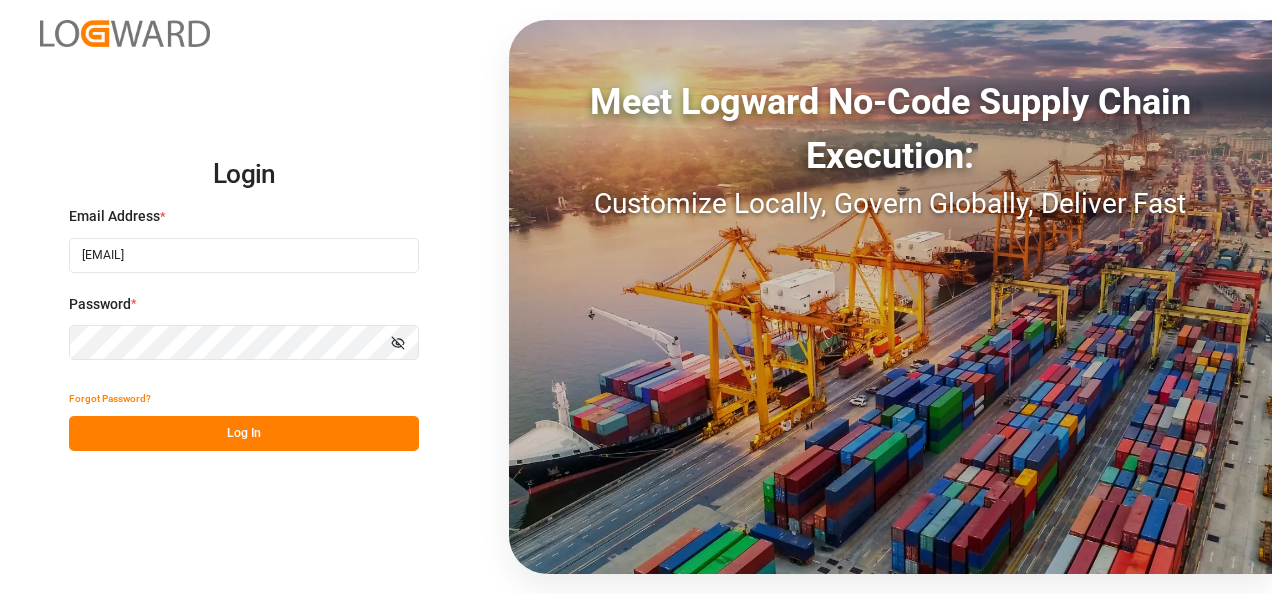 click on "Log In" at bounding box center [244, 433] 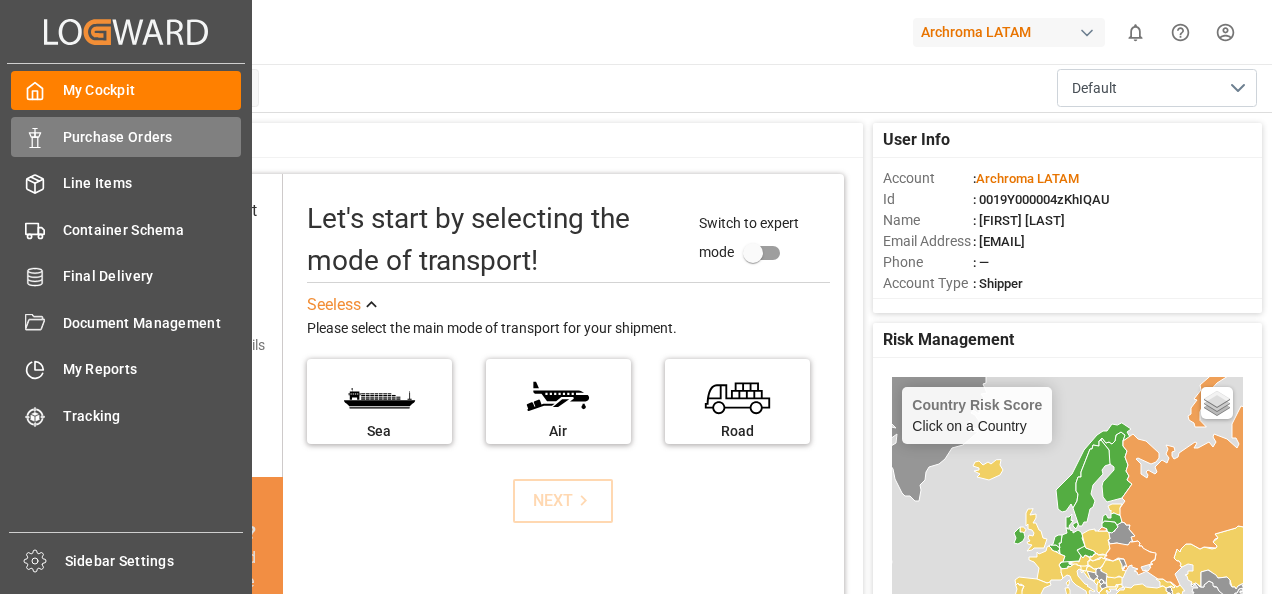 click on "Purchase Orders Purchase Orders" at bounding box center (126, 136) 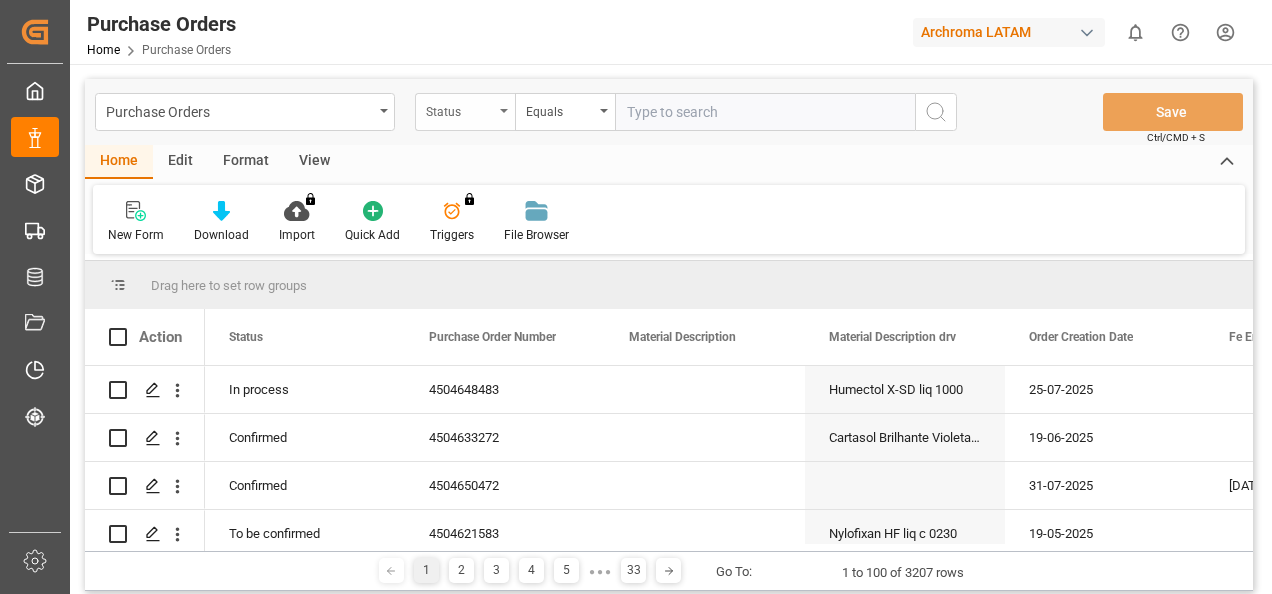 click on "Status" at bounding box center [465, 112] 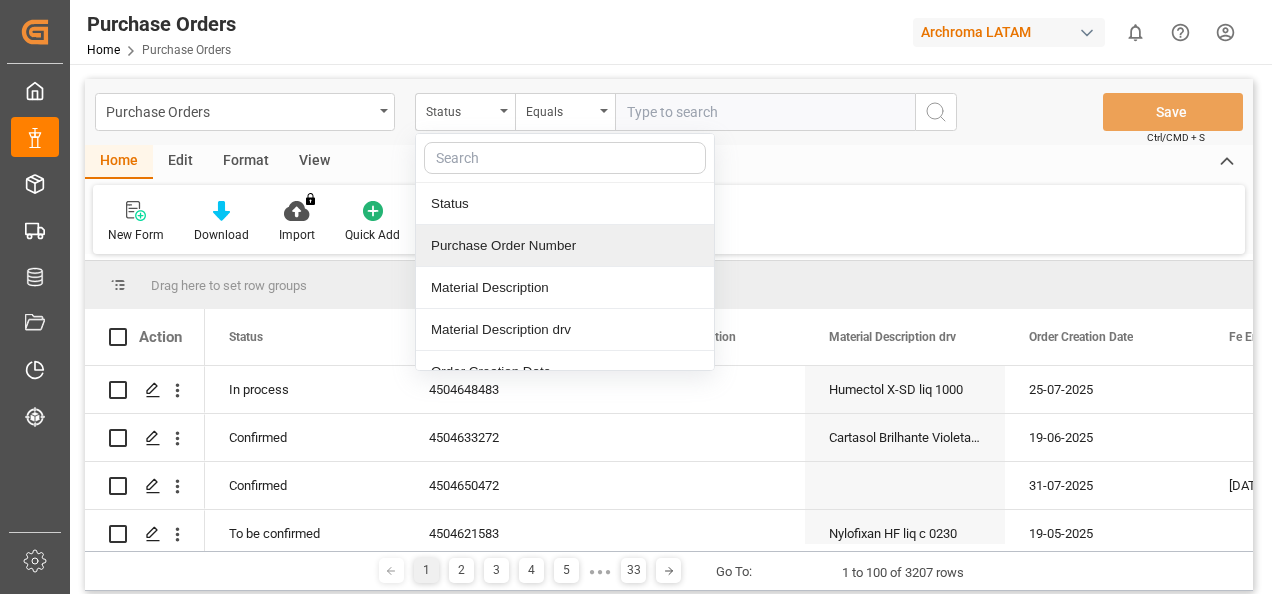 click on "Purchase Order Number" at bounding box center [565, 246] 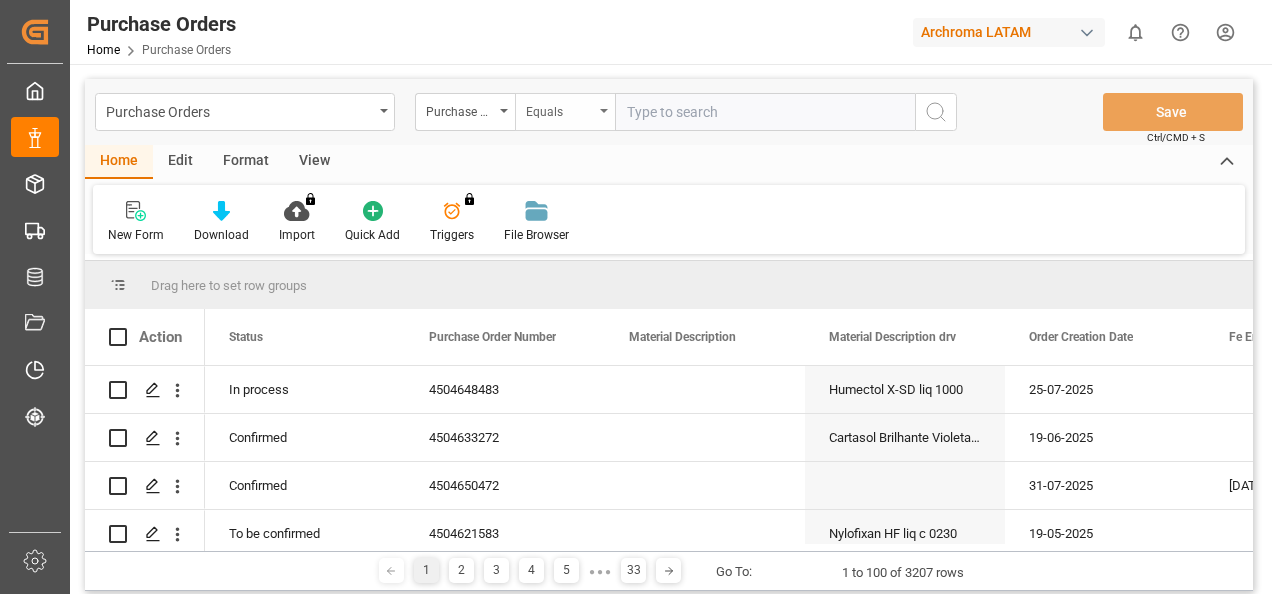 click on "Equals" at bounding box center [565, 112] 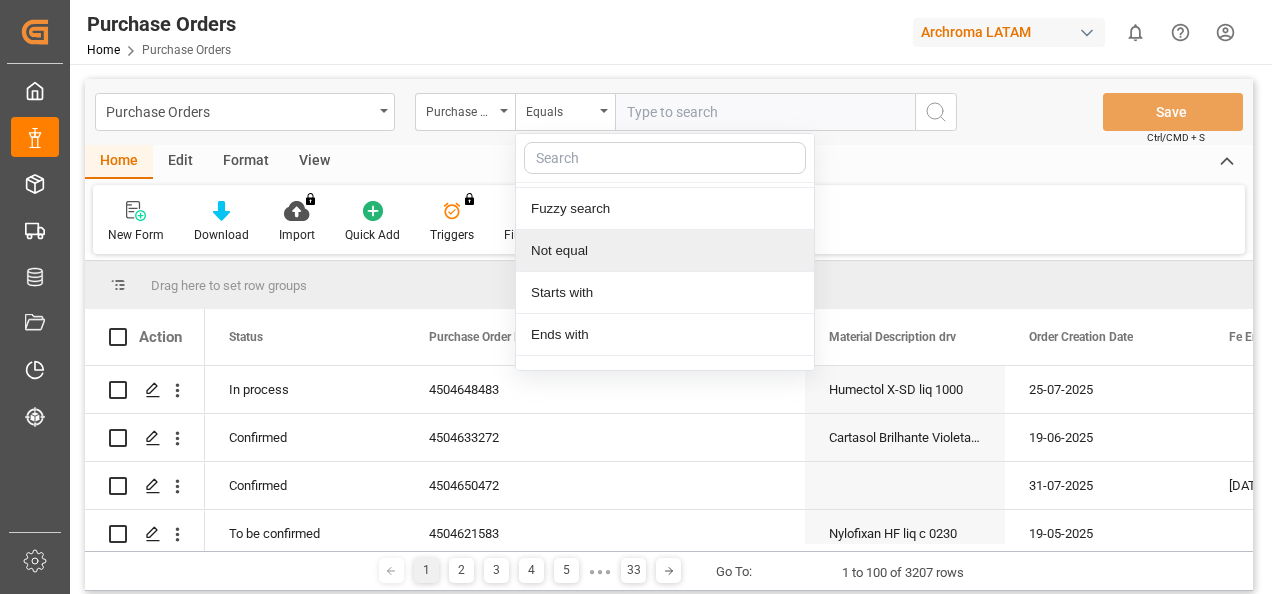 scroll, scrollTop: 0, scrollLeft: 0, axis: both 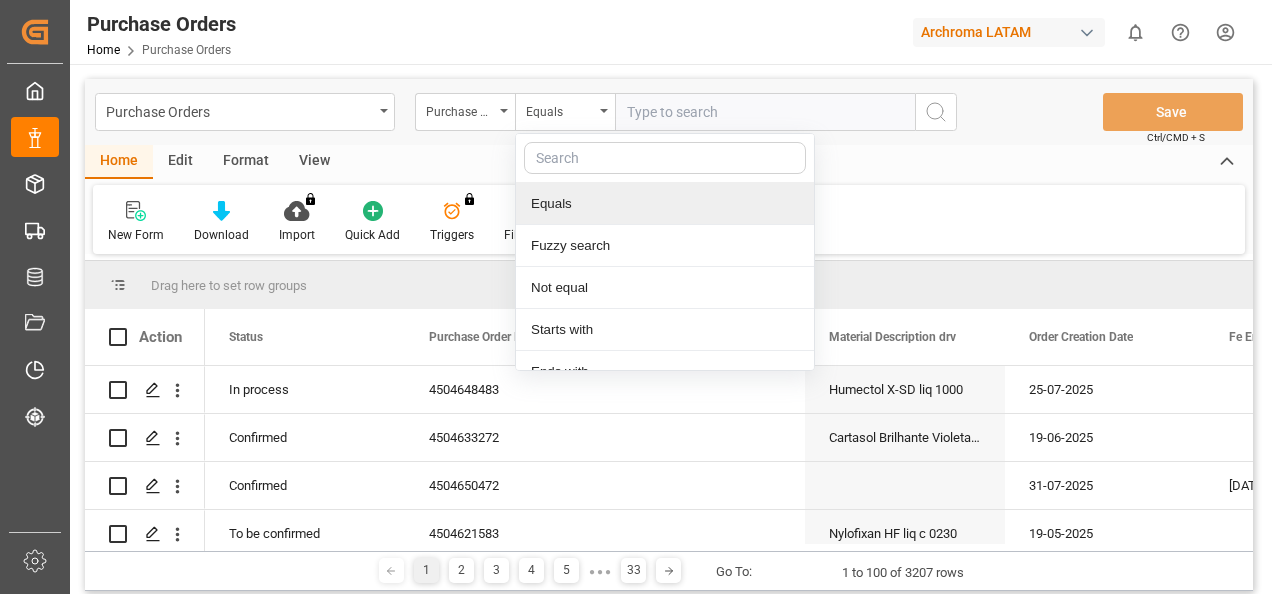 click at bounding box center (765, 112) 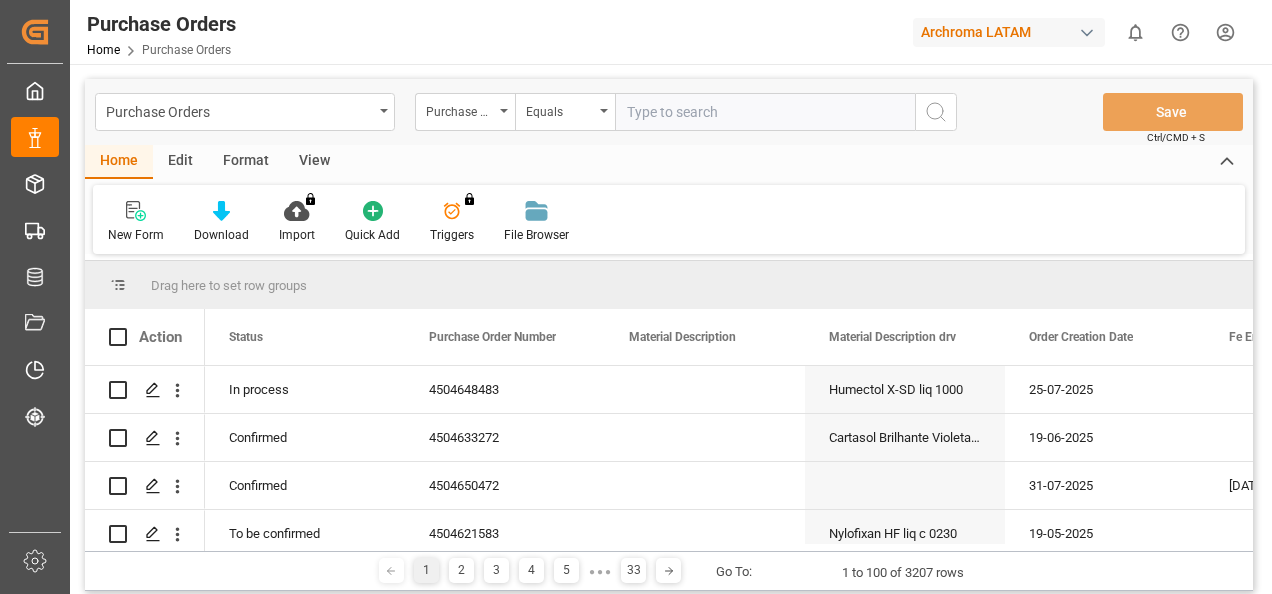 paste on "4504627116" 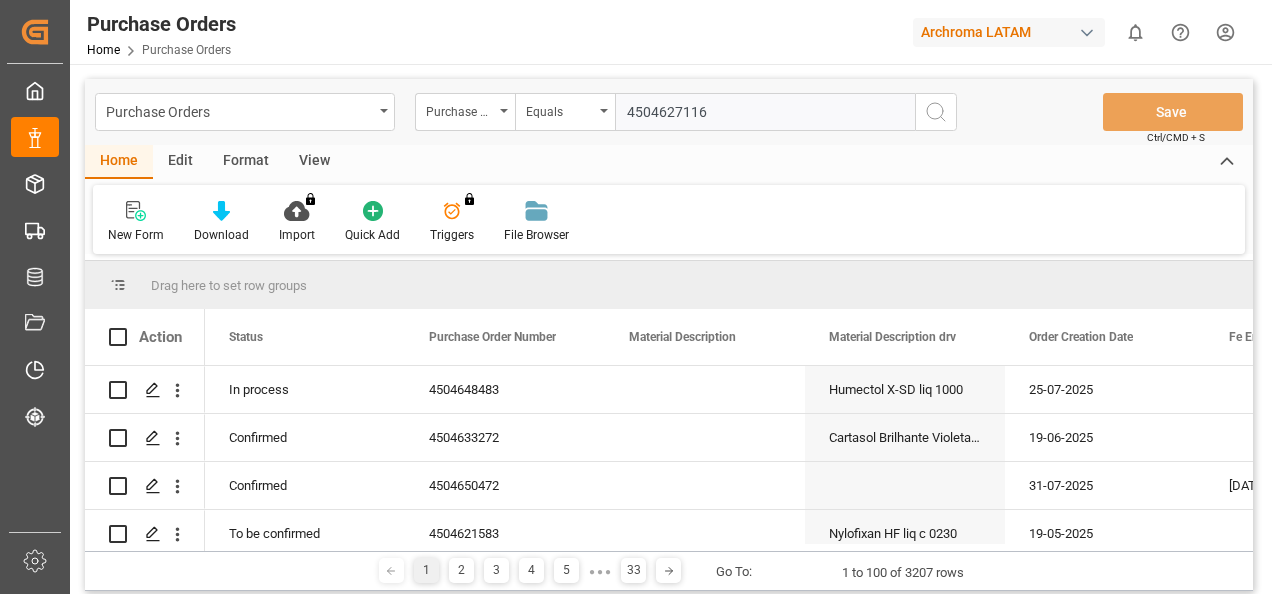 type 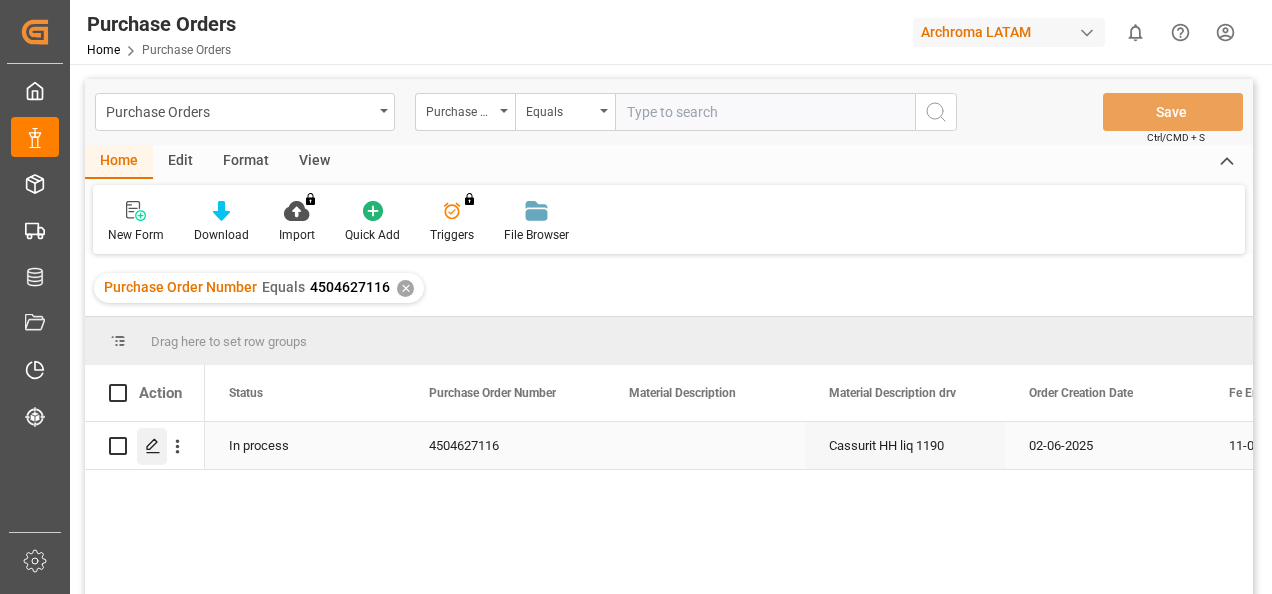 click 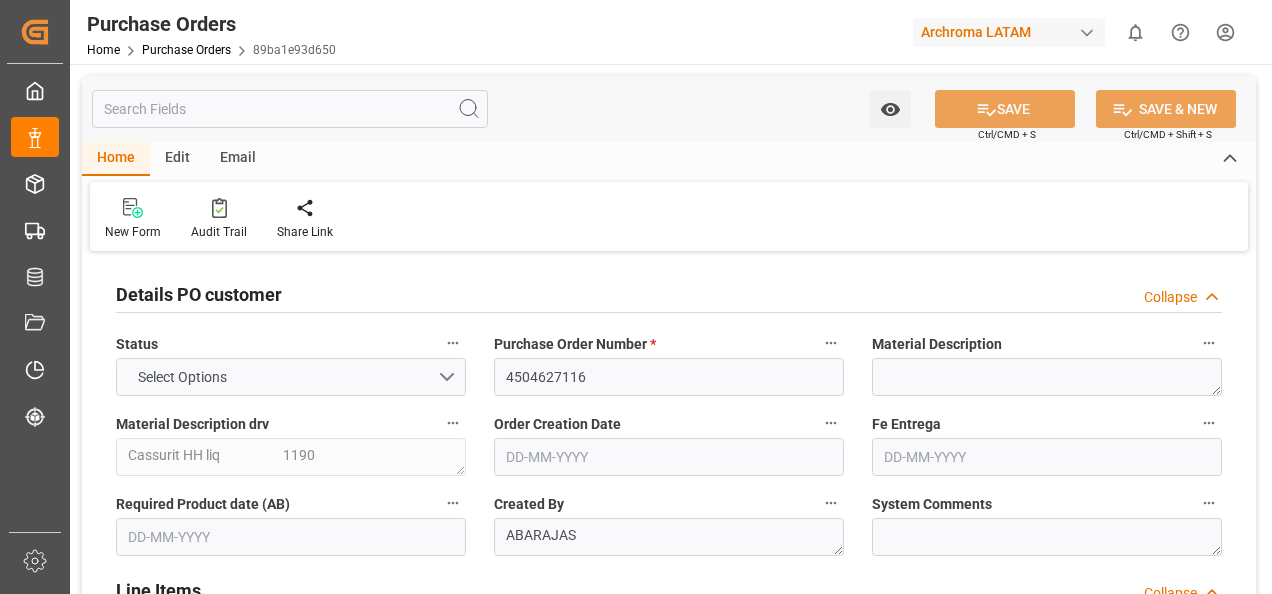 type on "1" 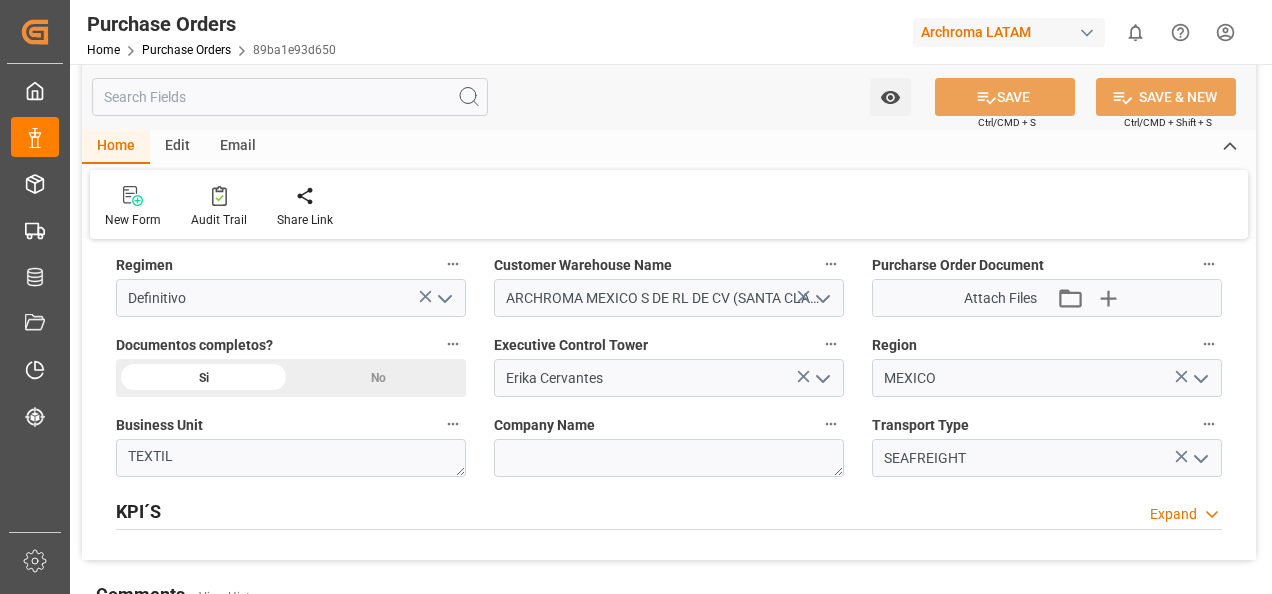 scroll, scrollTop: 1361, scrollLeft: 0, axis: vertical 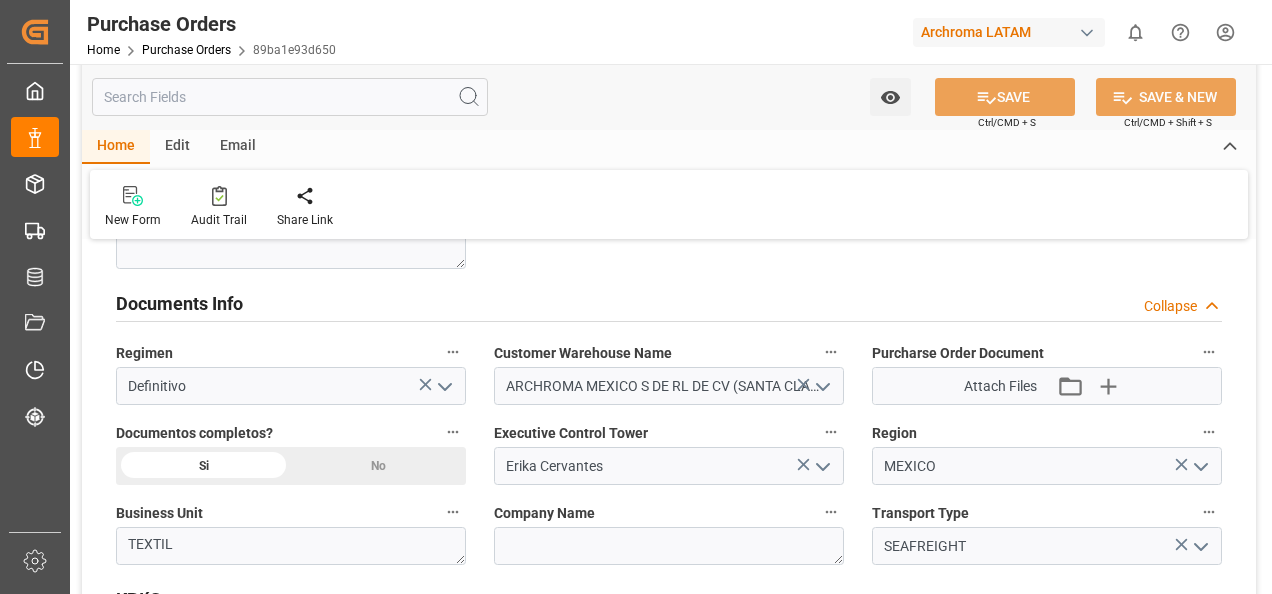 click on "Attach Files" at bounding box center [1000, 386] 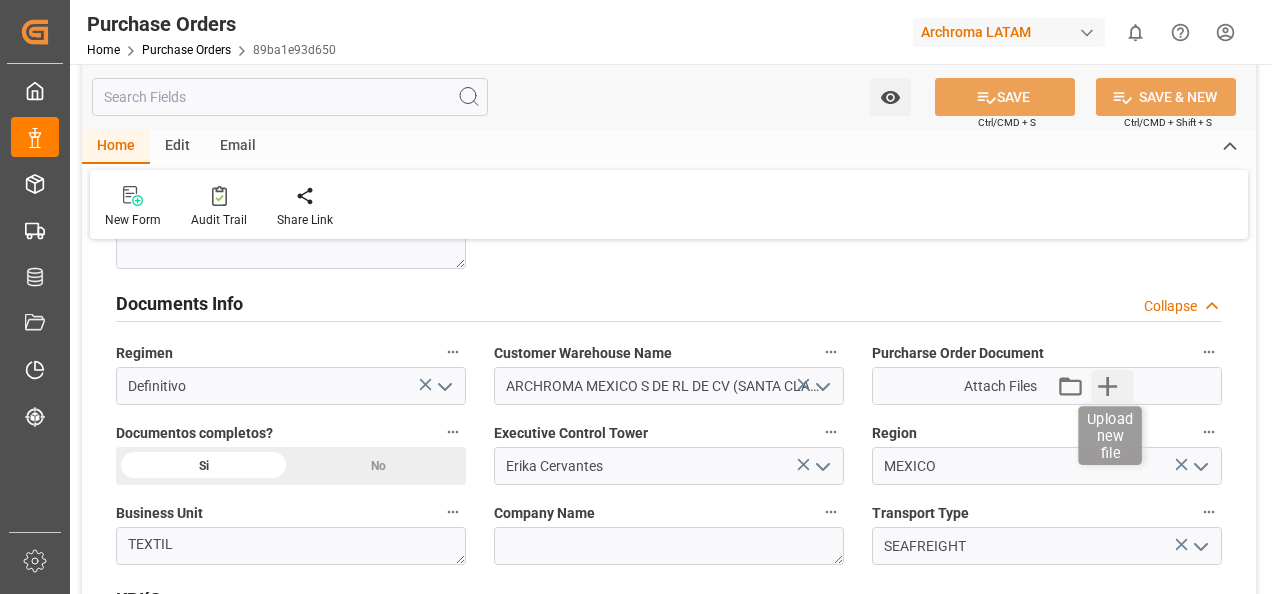 click 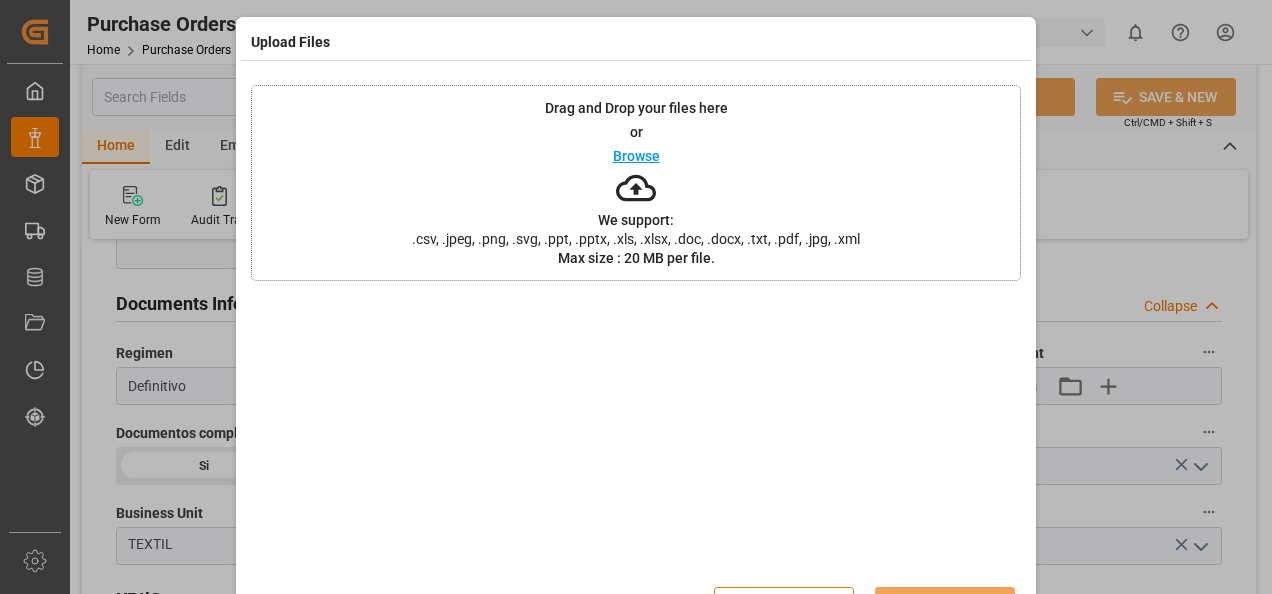 click on "Upload Files Drag and Drop your files here or Browse We support: .csv, .jpeg, .png, .svg, .ppt, .pptx, .xls, .xlsx, .doc, .docx, .txt, .pdf, .jpg, .xml Max size : 20 MB per file. Close Upload" at bounding box center [636, 297] 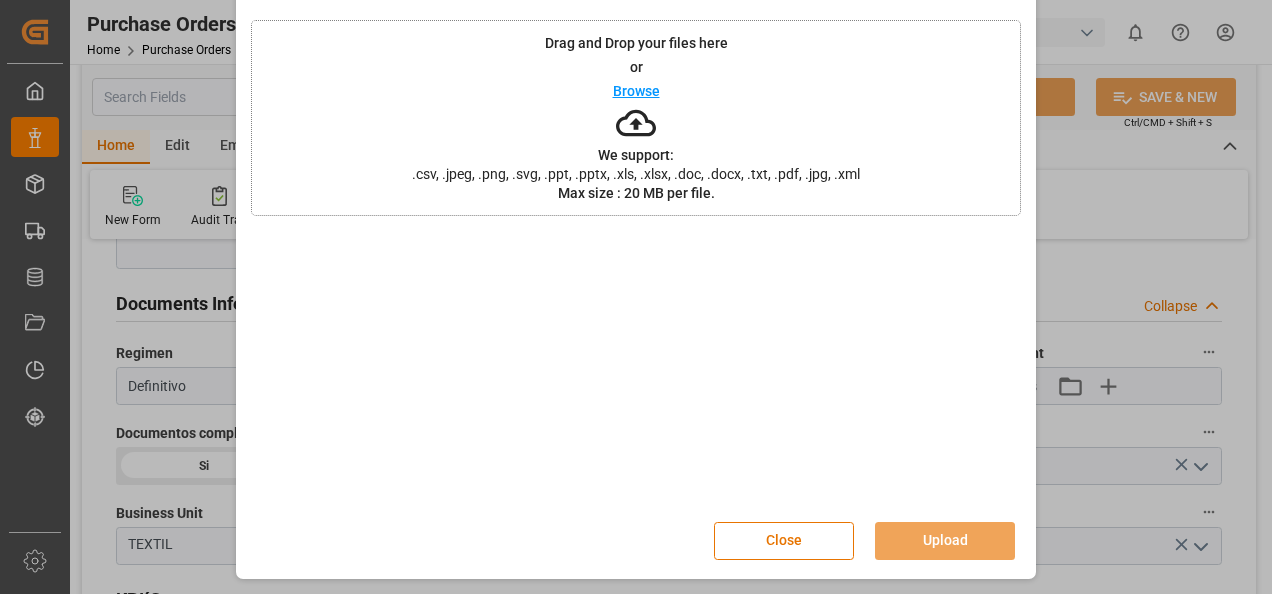 scroll, scrollTop: 64, scrollLeft: 0, axis: vertical 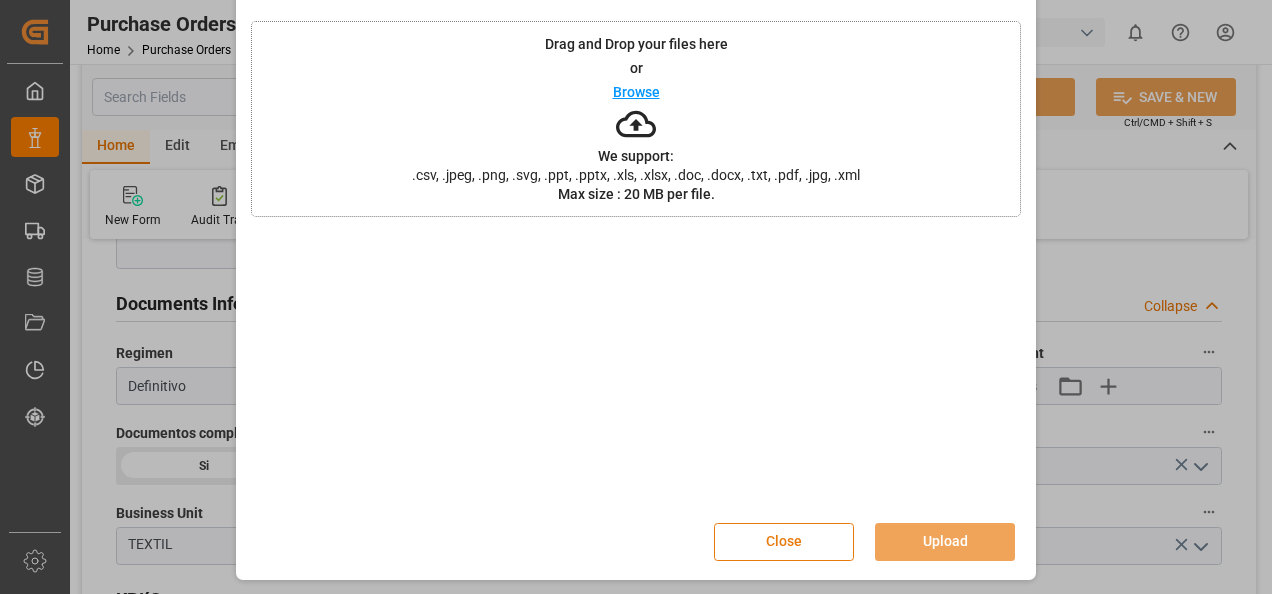 click on "Close" at bounding box center [784, 542] 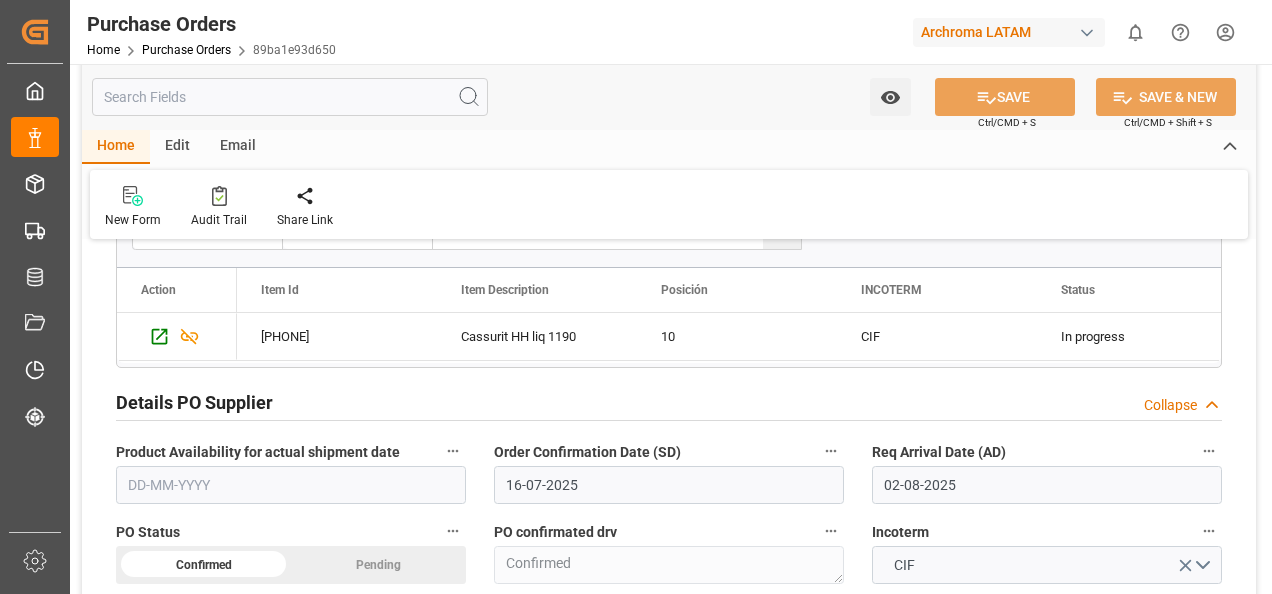 scroll, scrollTop: 536, scrollLeft: 0, axis: vertical 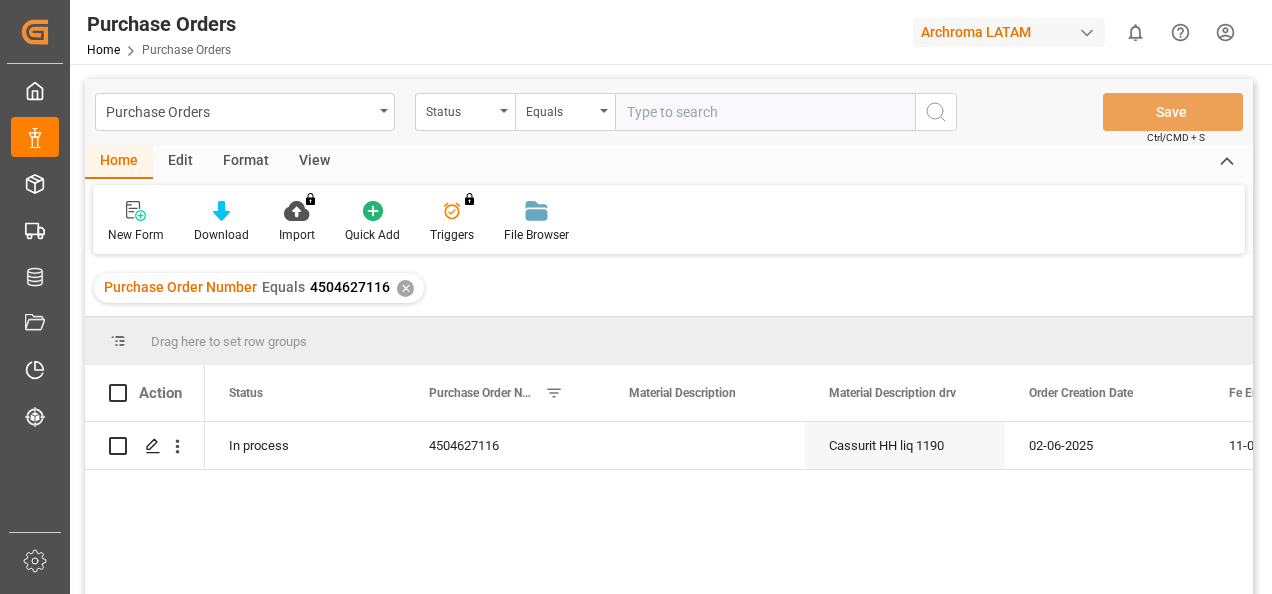 click at bounding box center [765, 112] 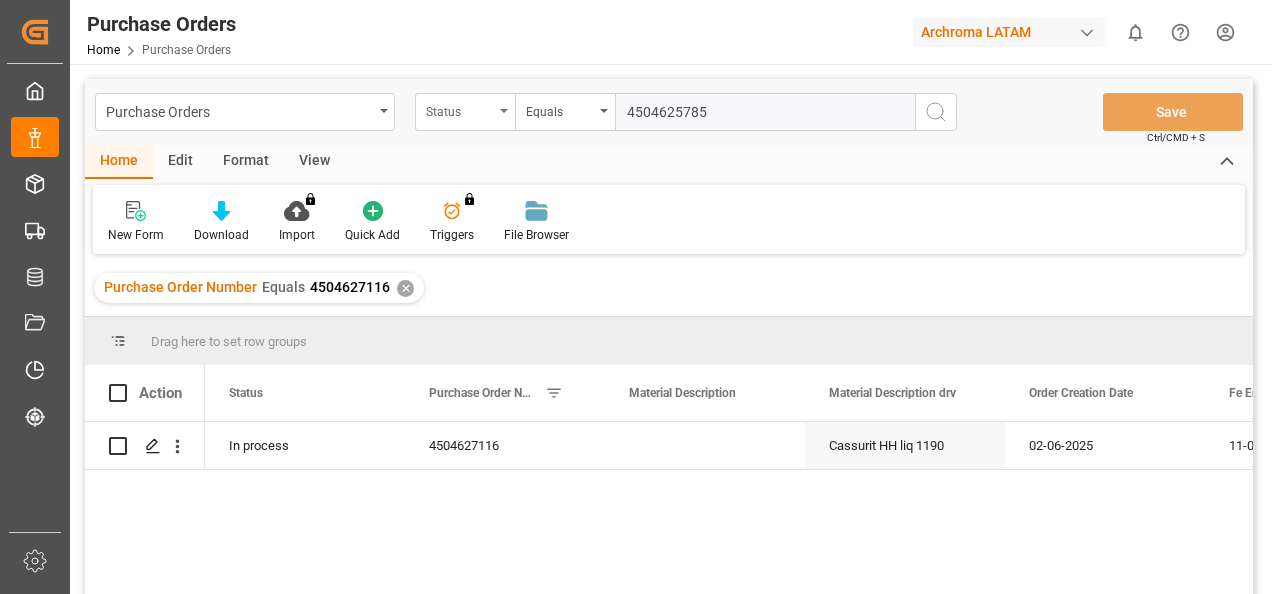 type on "4504625785" 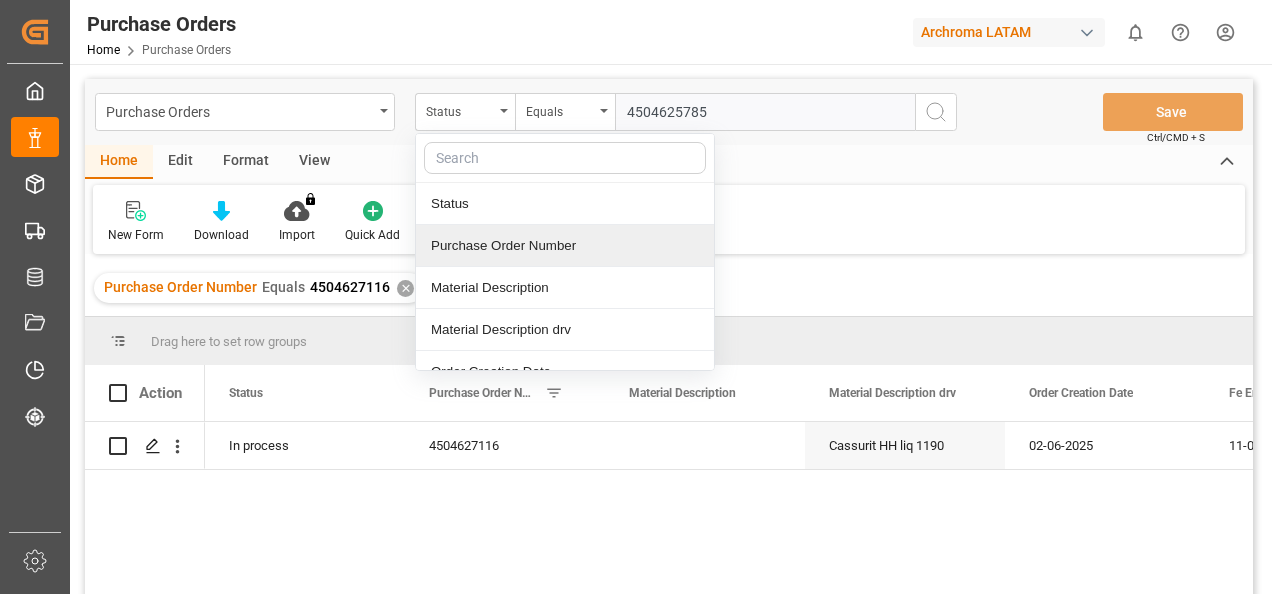 click on "Purchase Order Number" at bounding box center [565, 246] 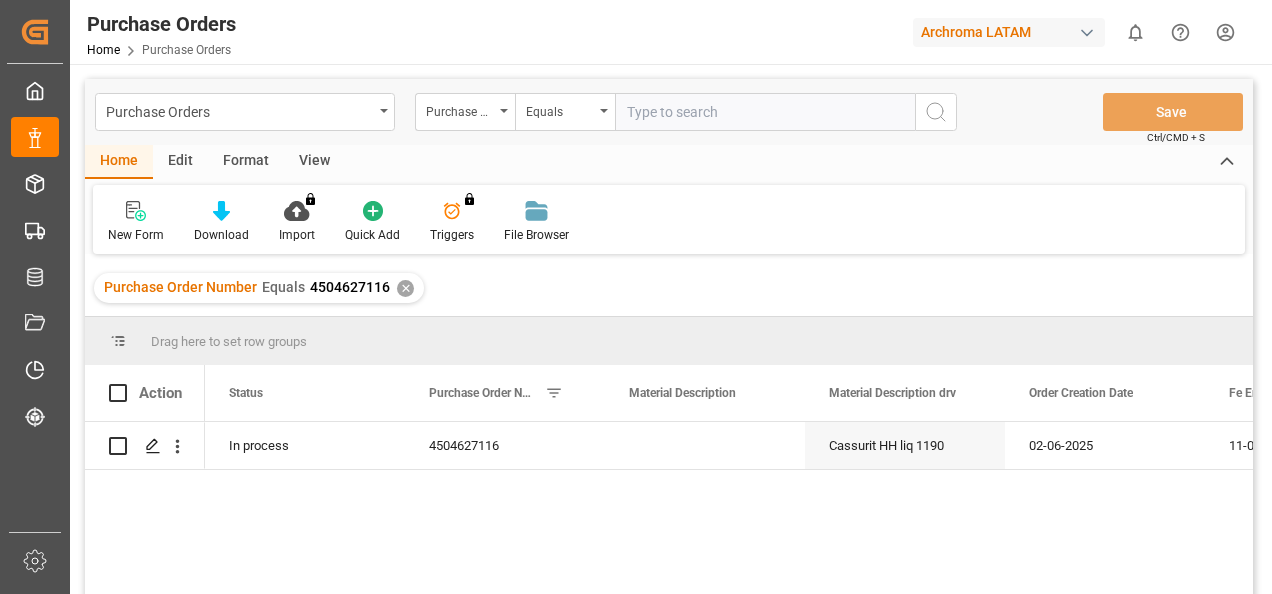click at bounding box center (765, 112) 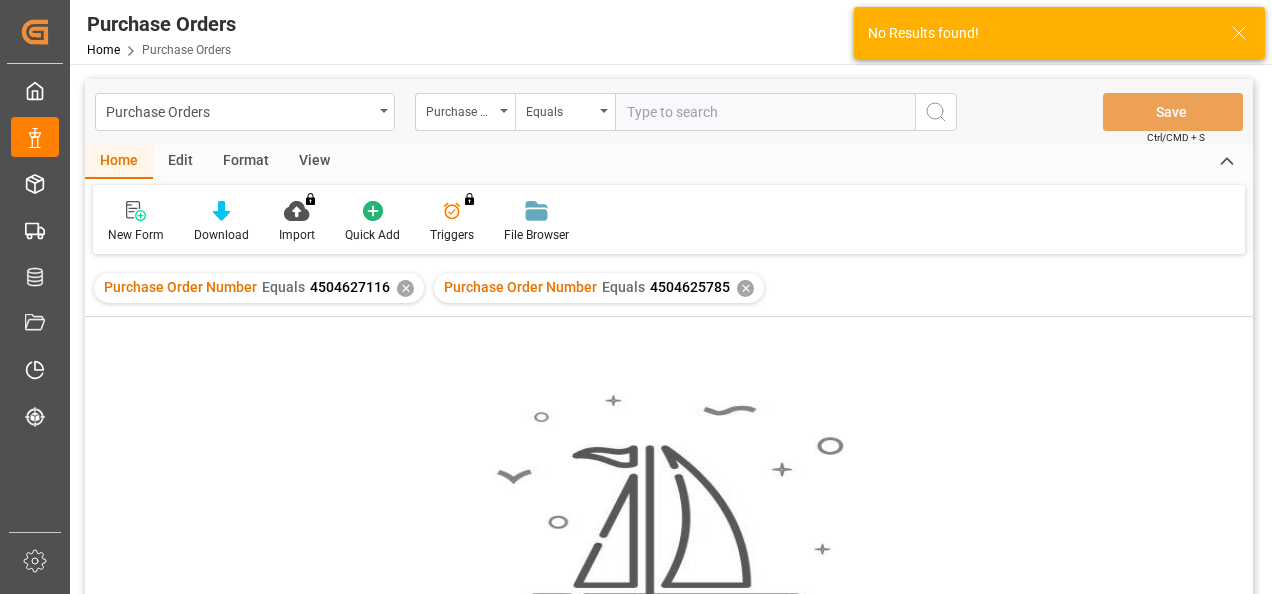 click on "✕" at bounding box center (405, 288) 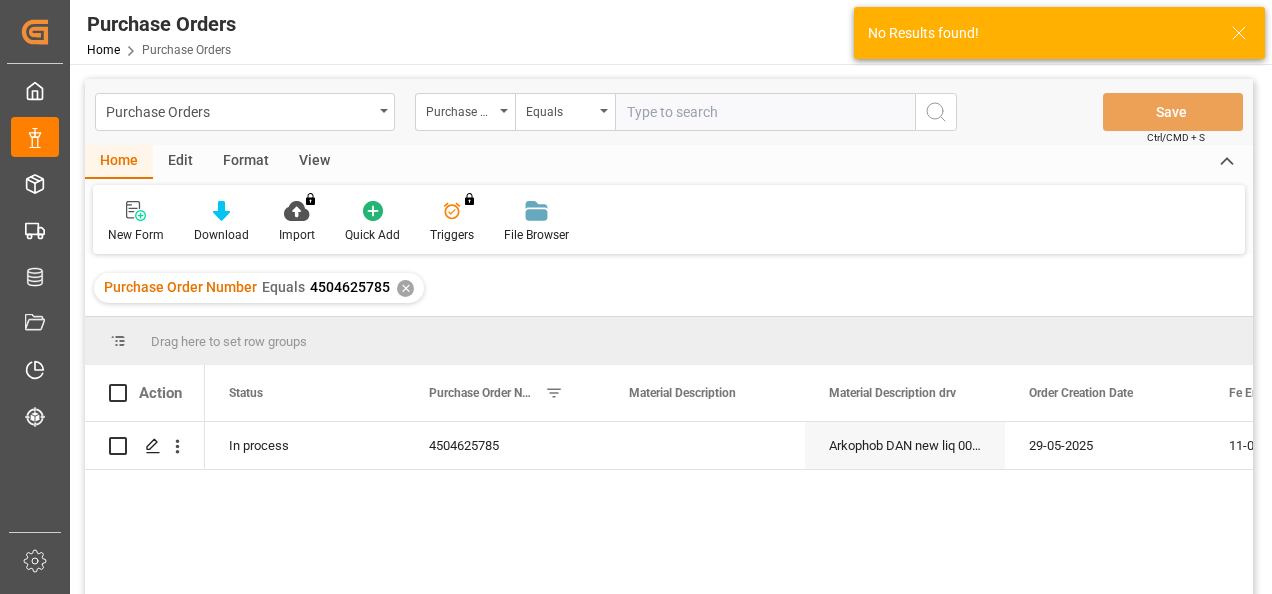 click on "✕" at bounding box center (405, 288) 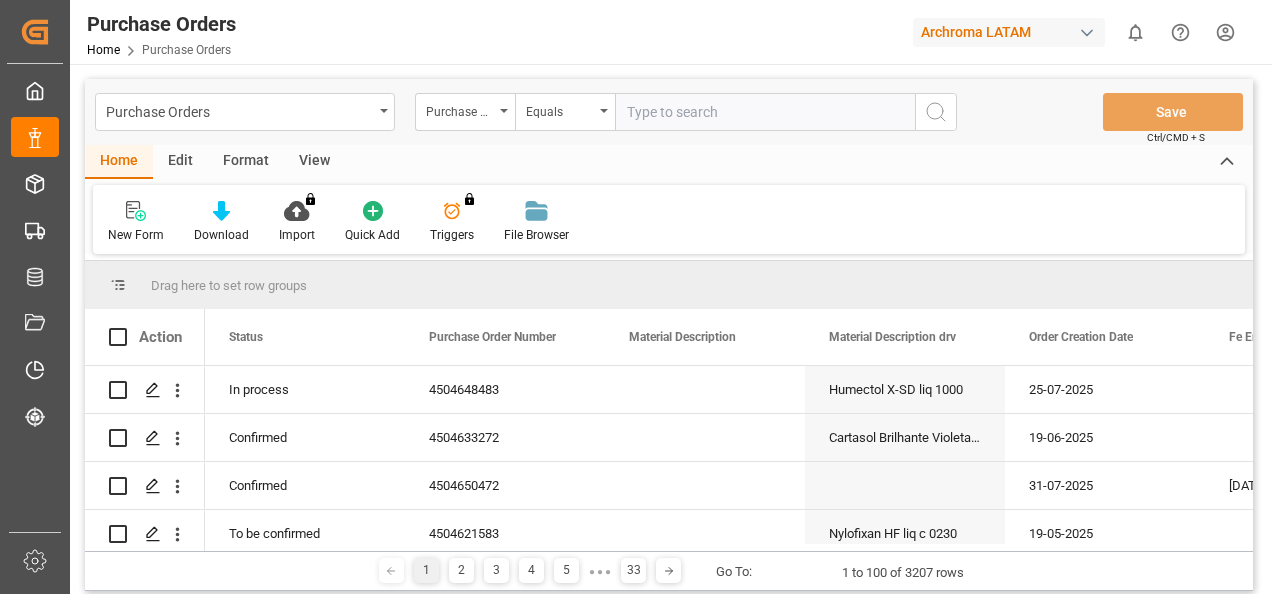 click at bounding box center [765, 112] 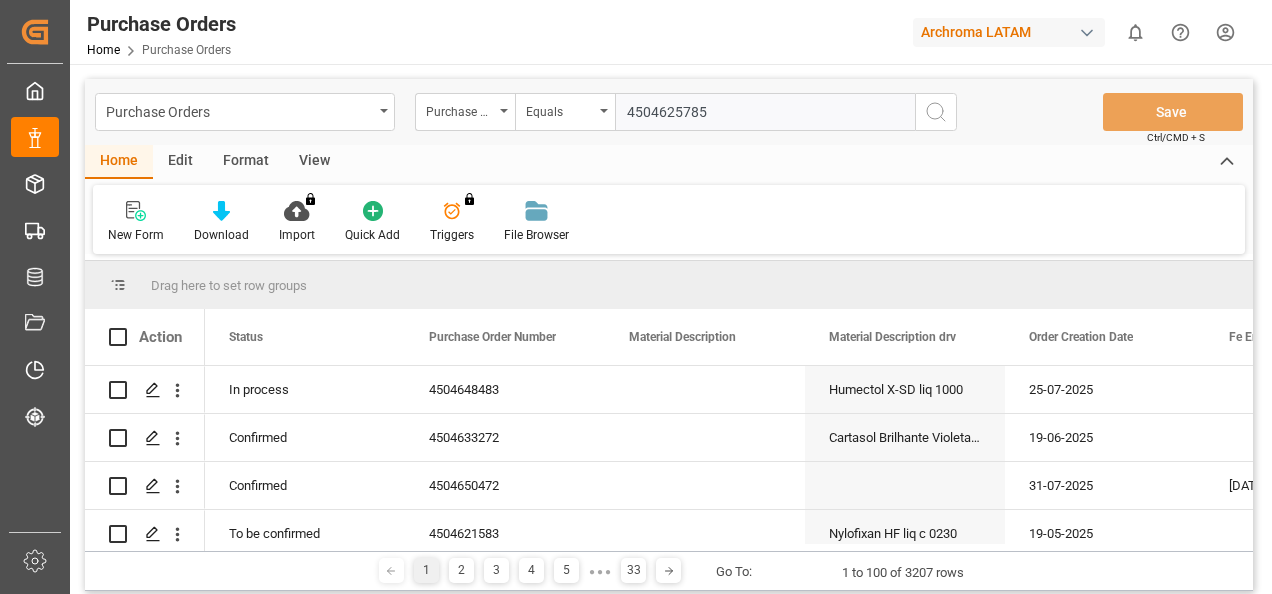 type 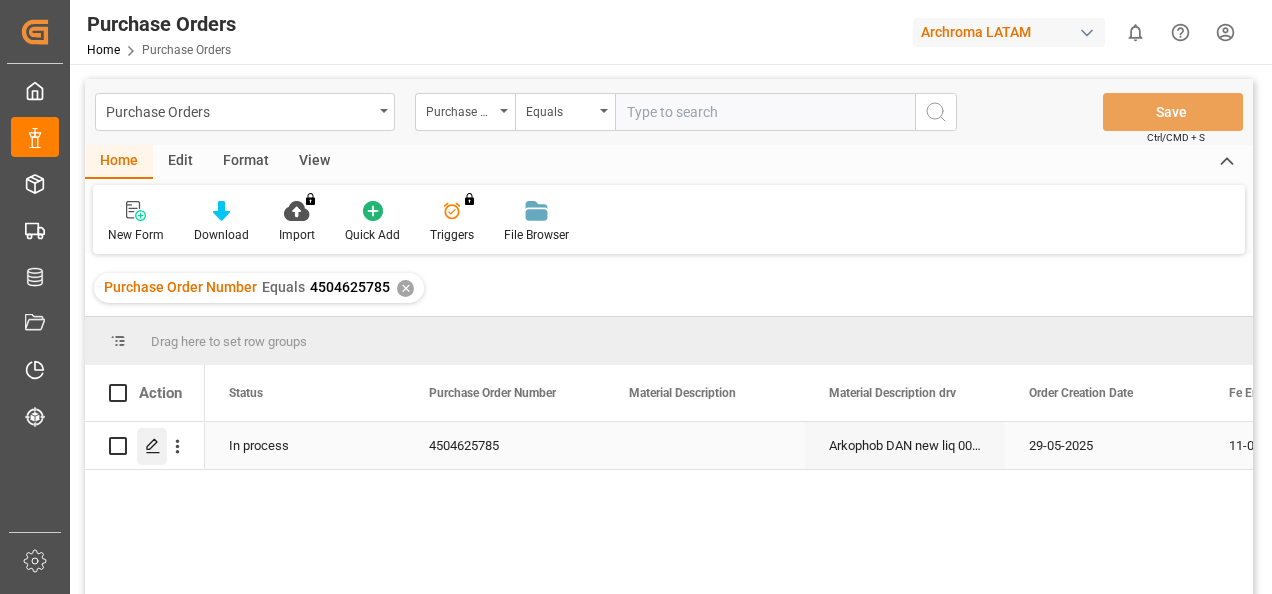 click 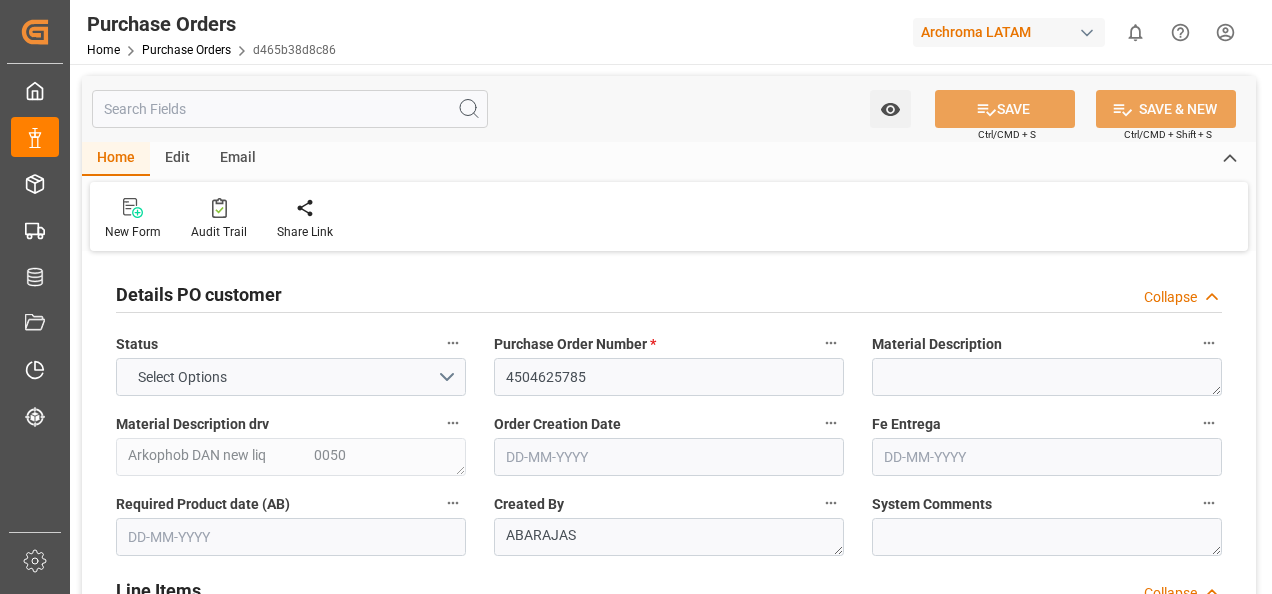 type on "1" 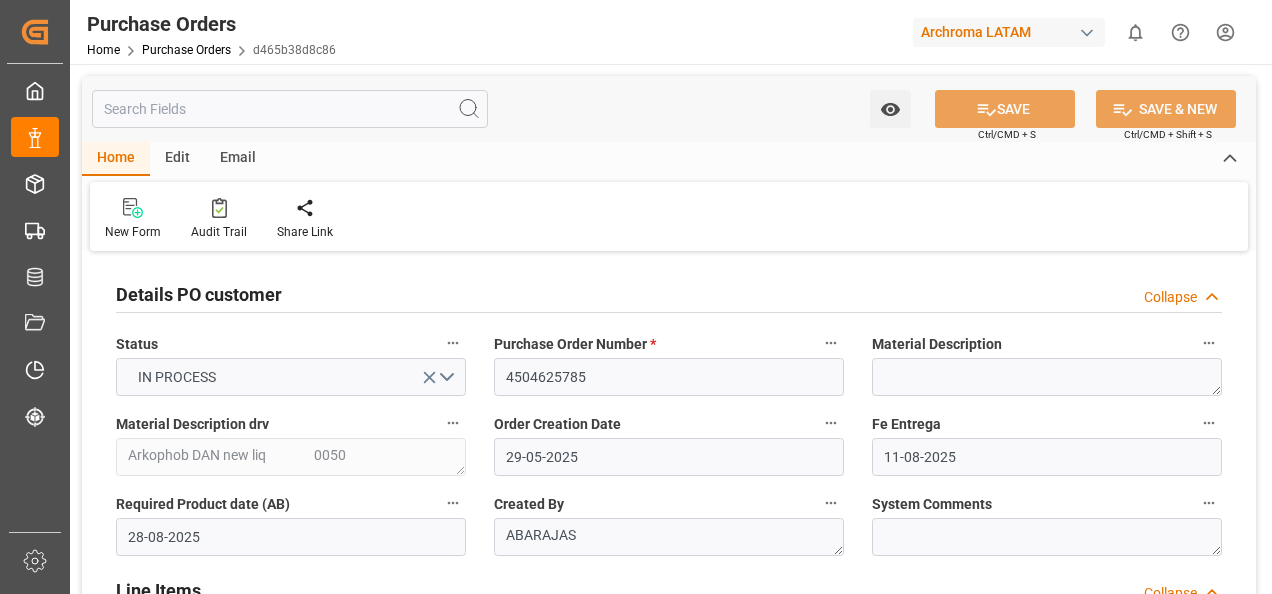 type on "29-05-2025" 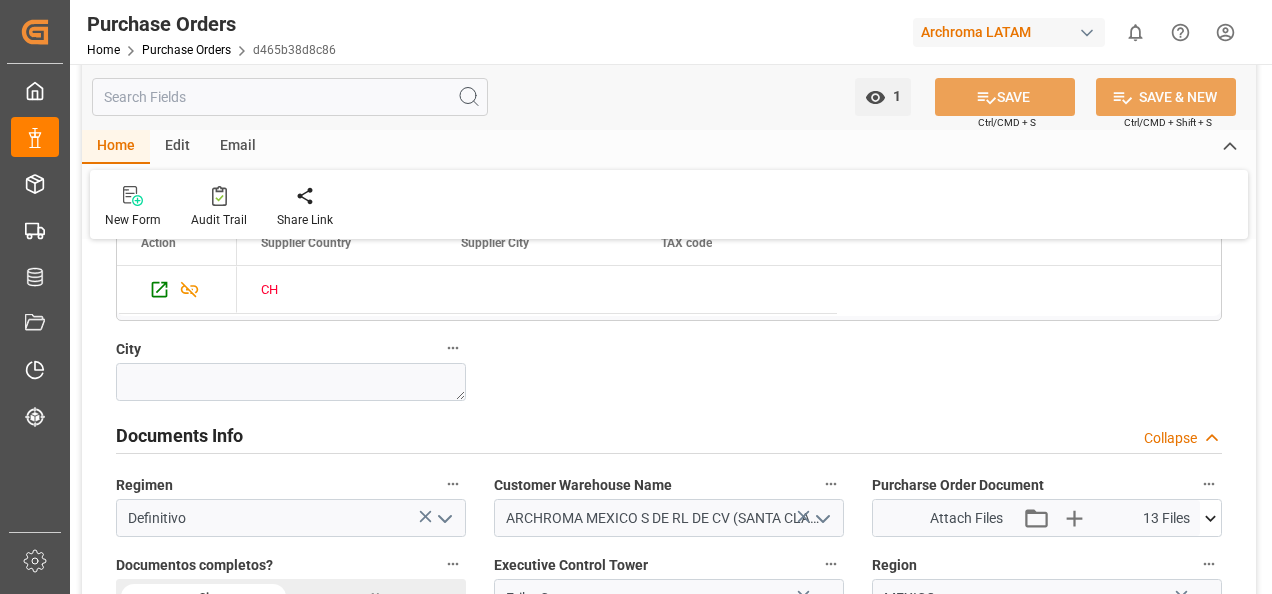 scroll, scrollTop: 1386, scrollLeft: 0, axis: vertical 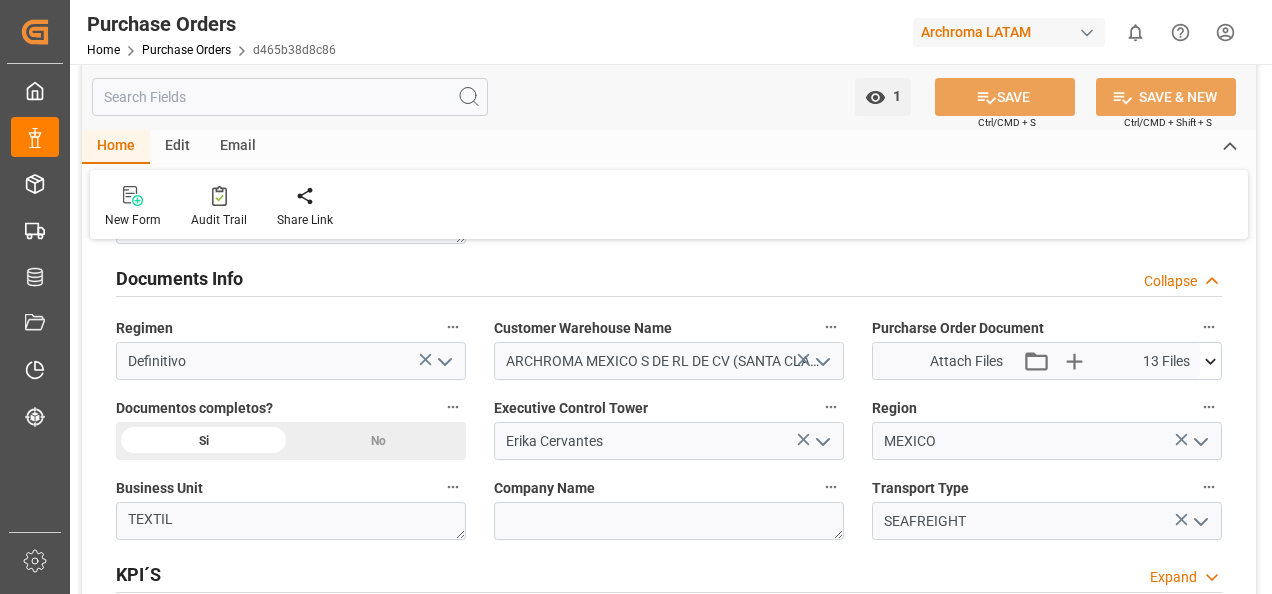 click 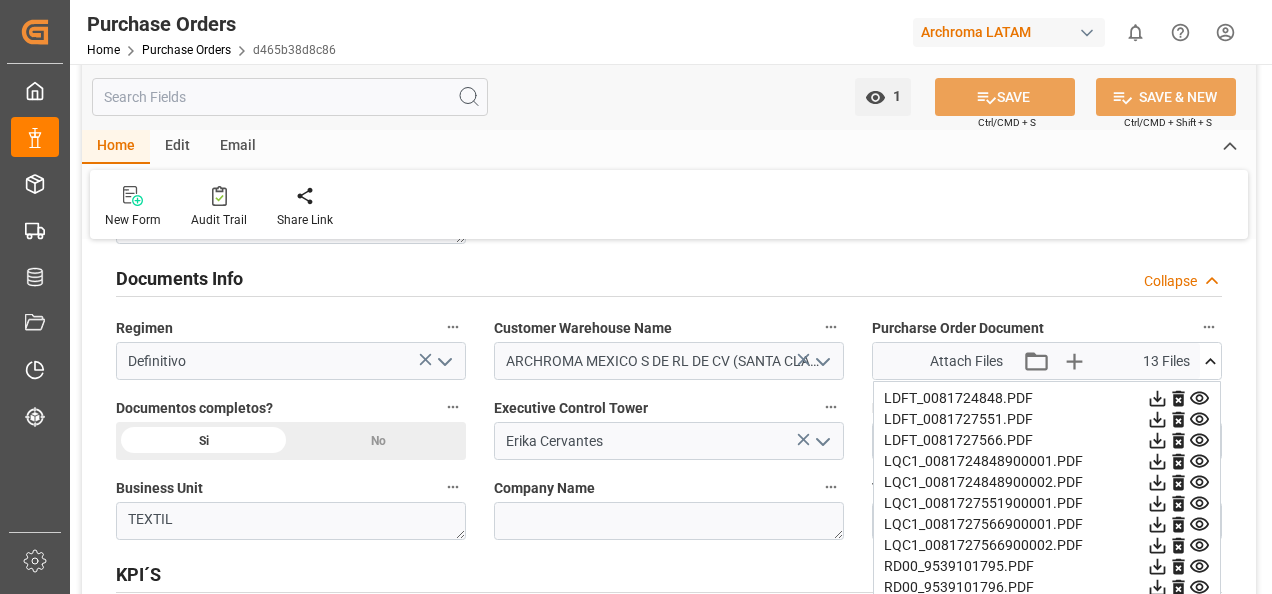 click on "Attach Files" at bounding box center (966, 361) 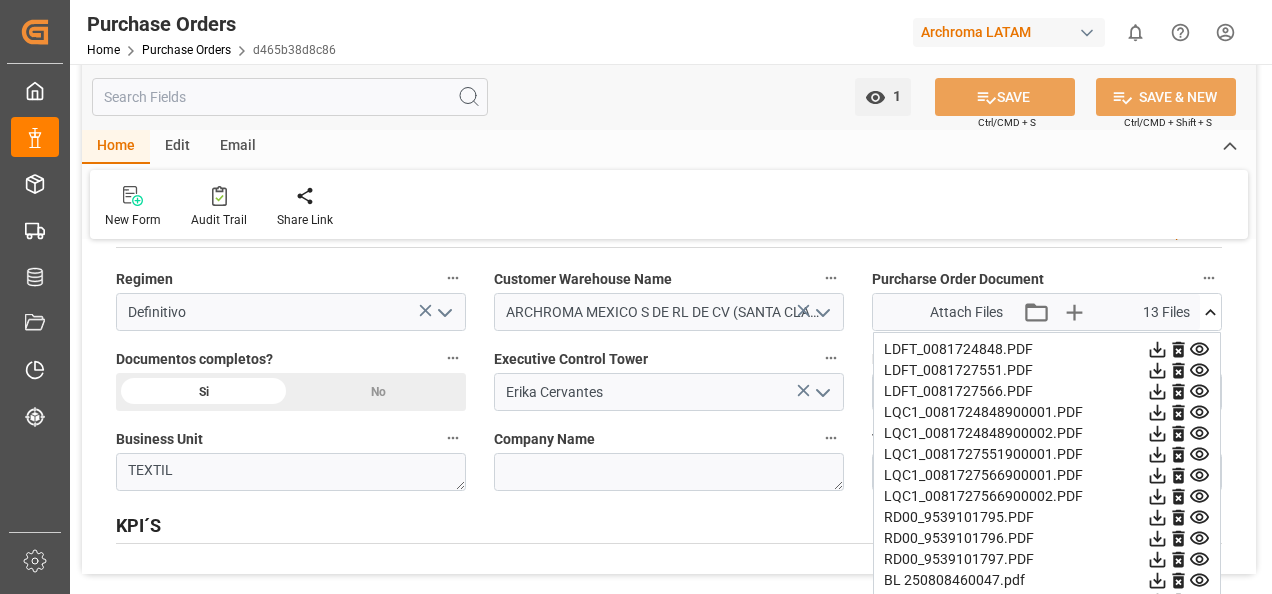 scroll, scrollTop: 1433, scrollLeft: 0, axis: vertical 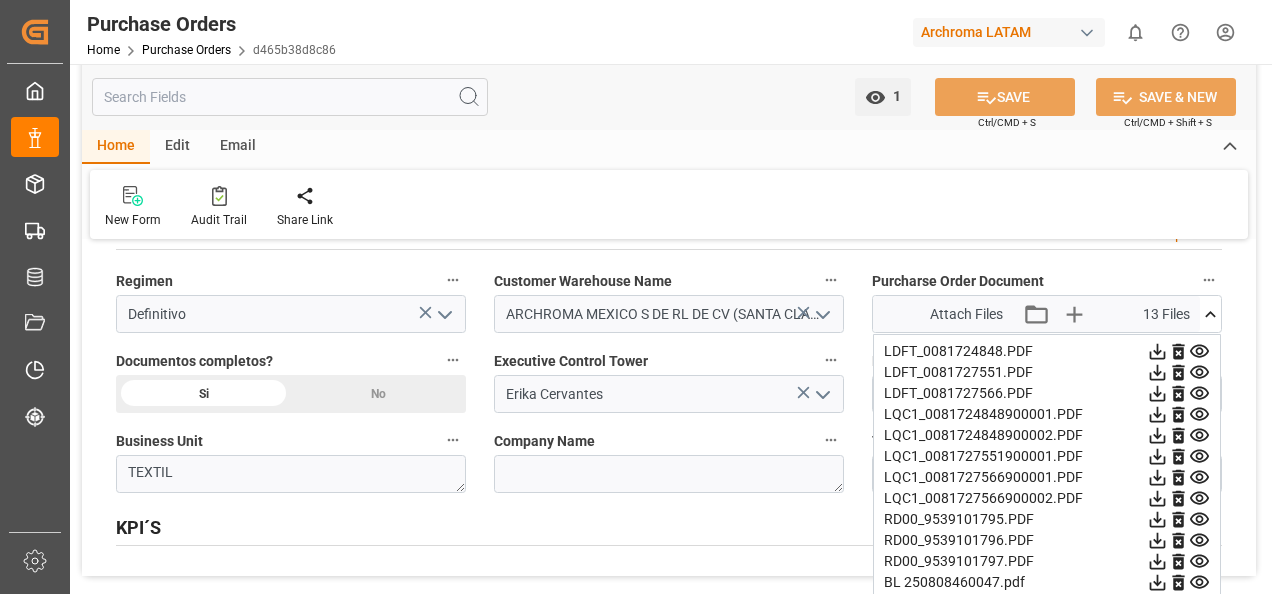 click 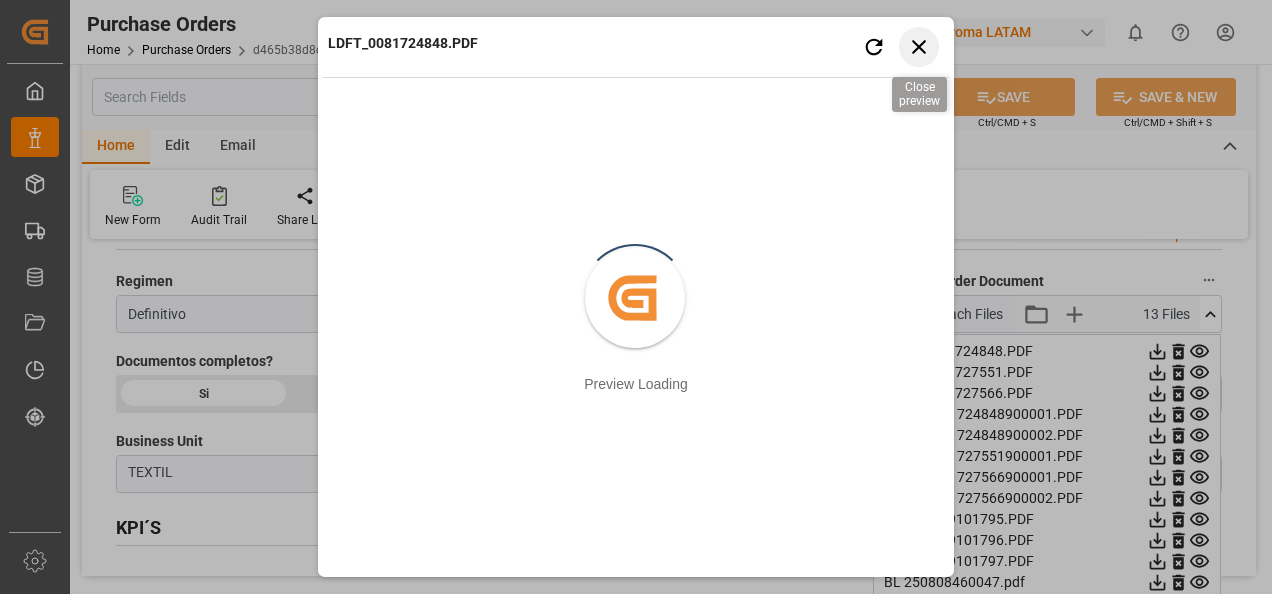 click 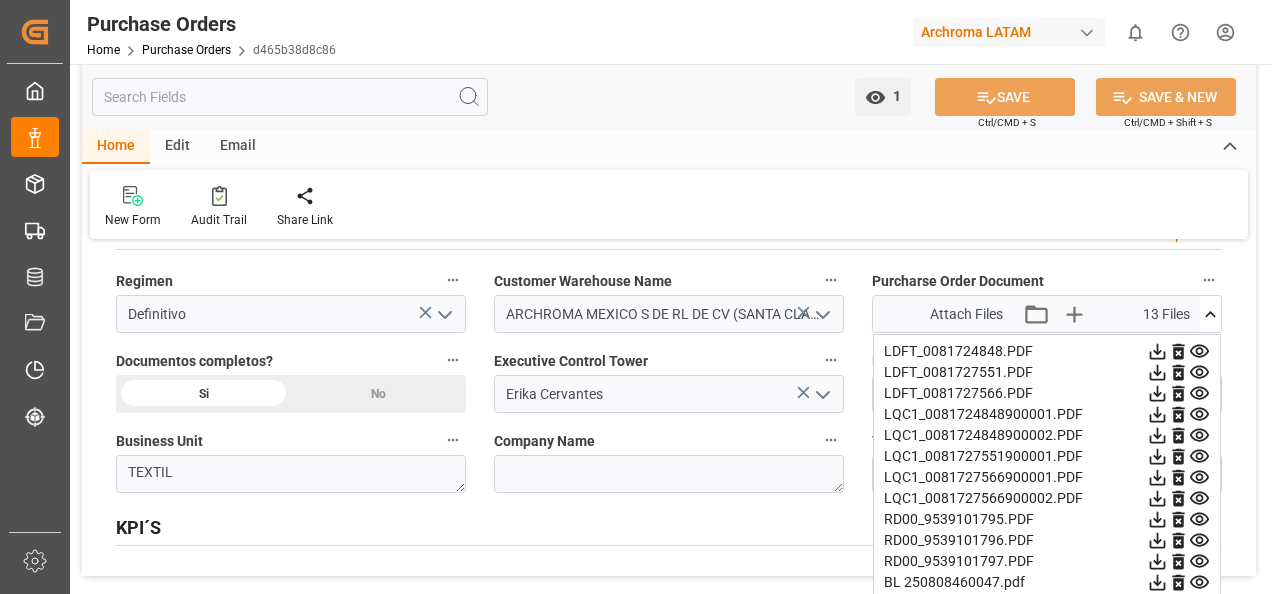 click 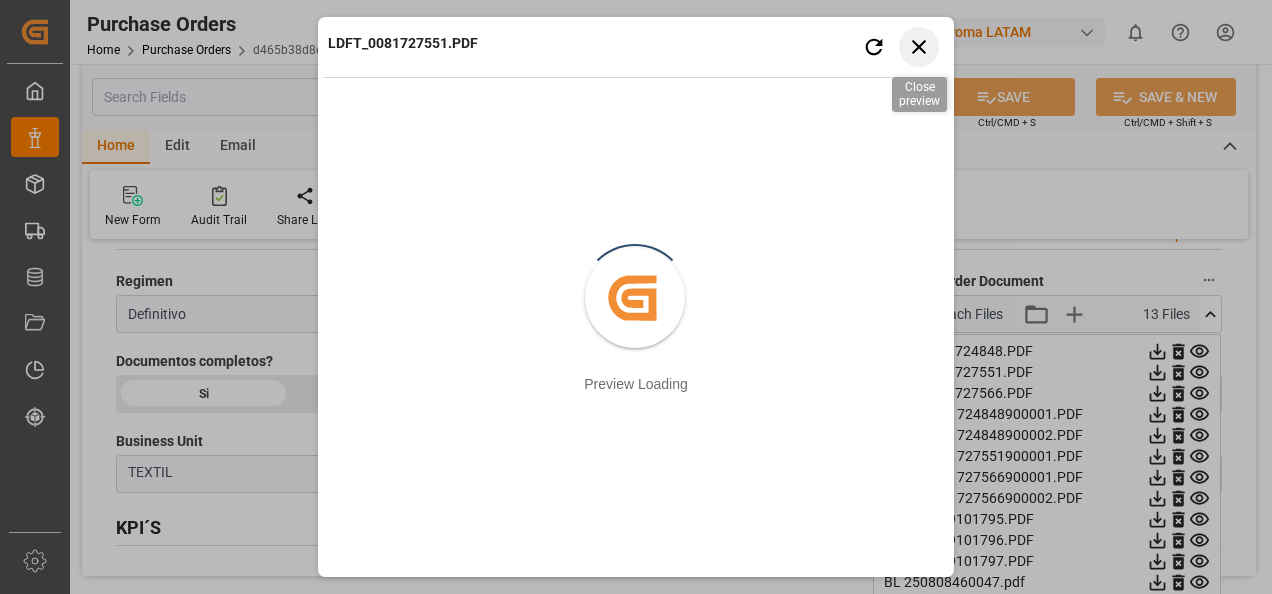 click 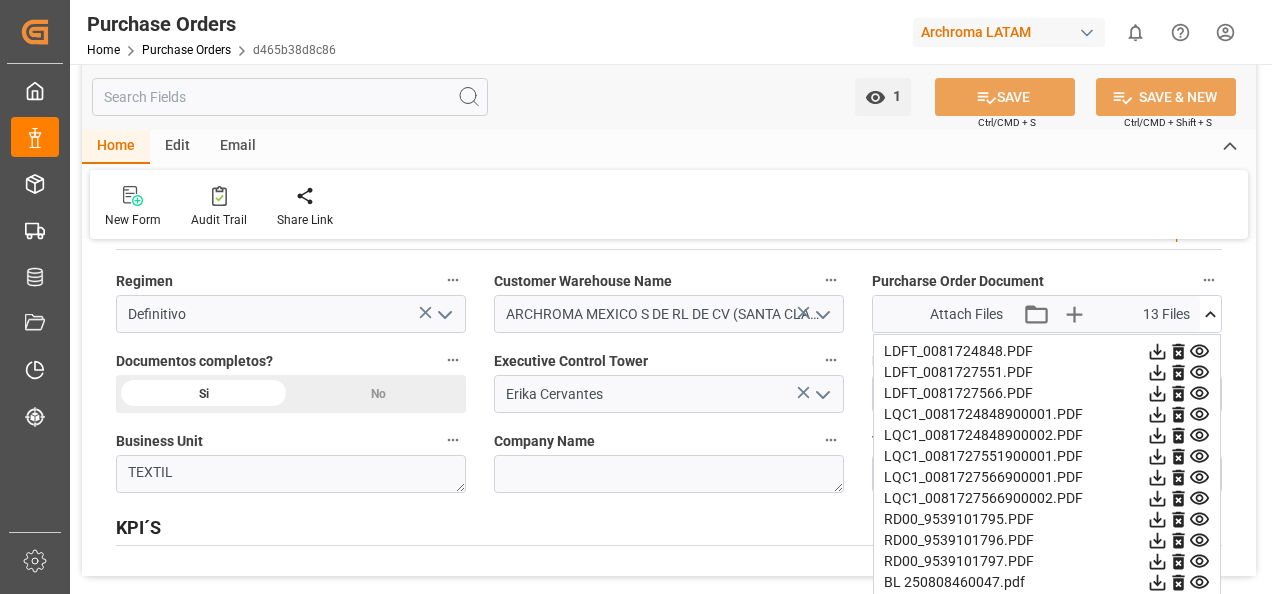 click 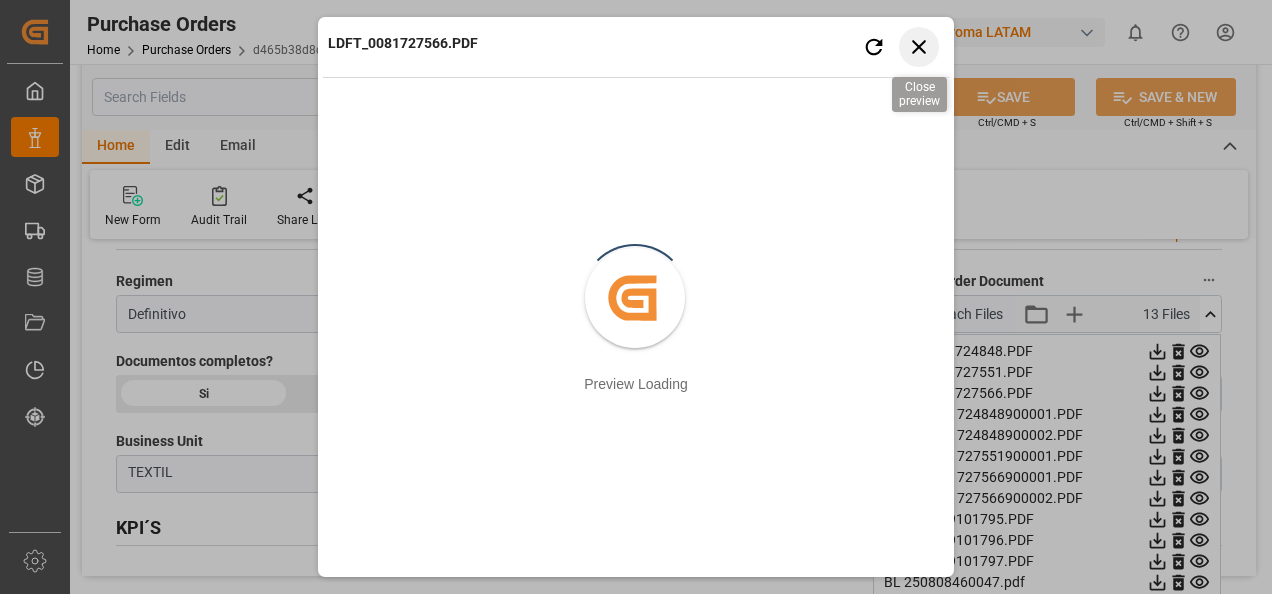 click 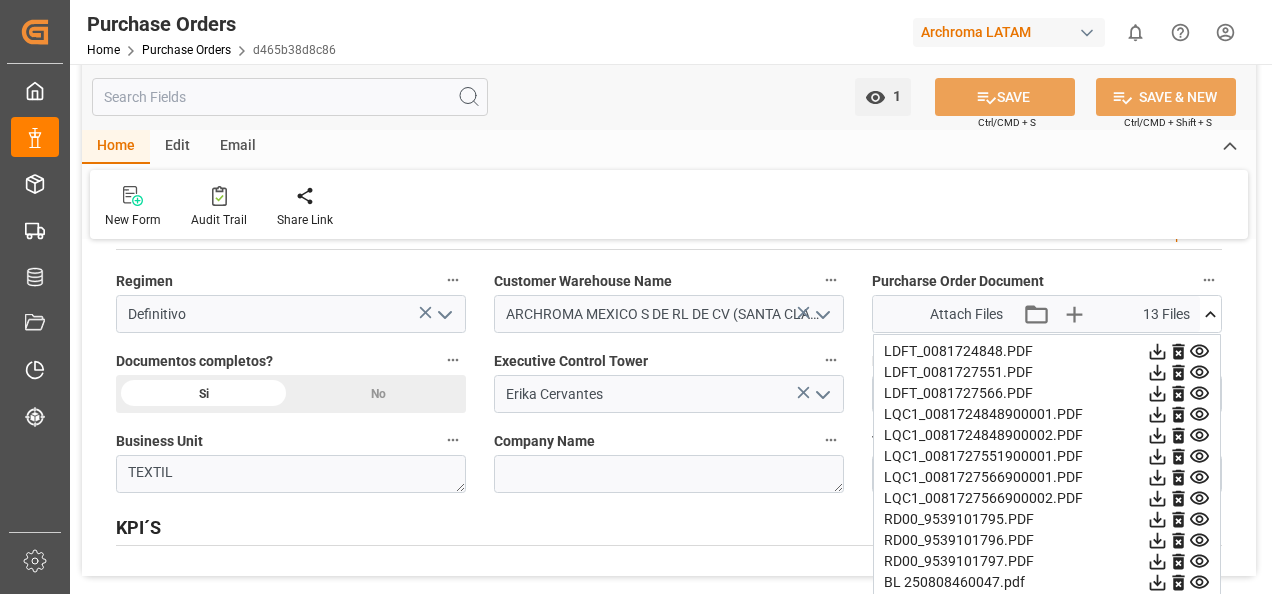 click 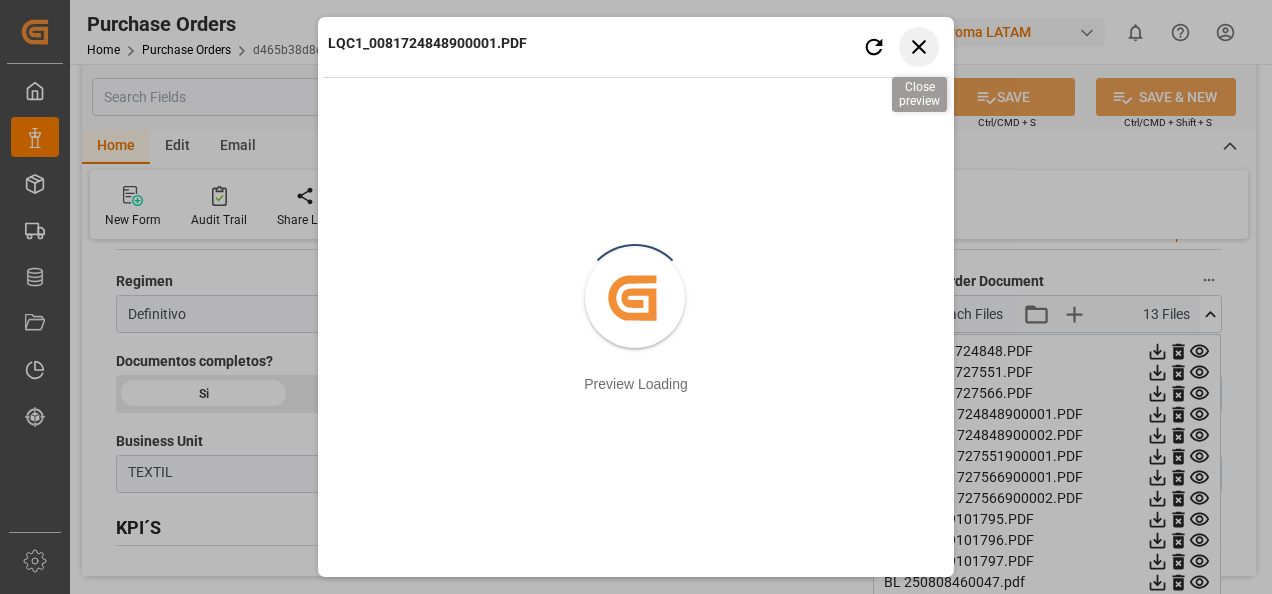 click 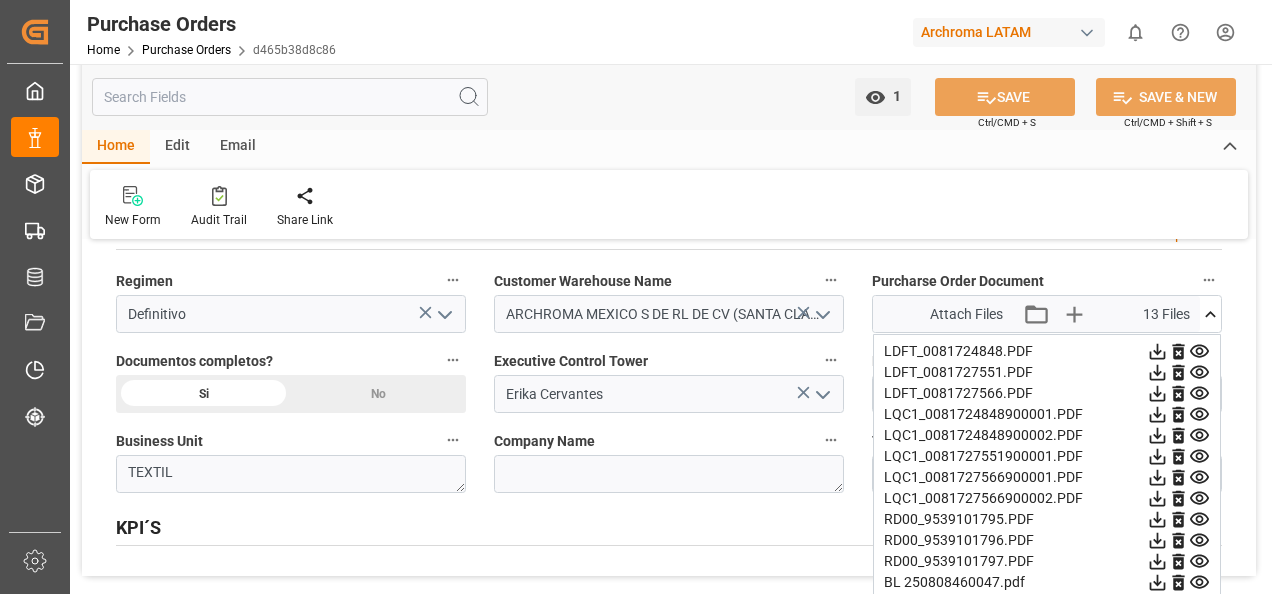 click 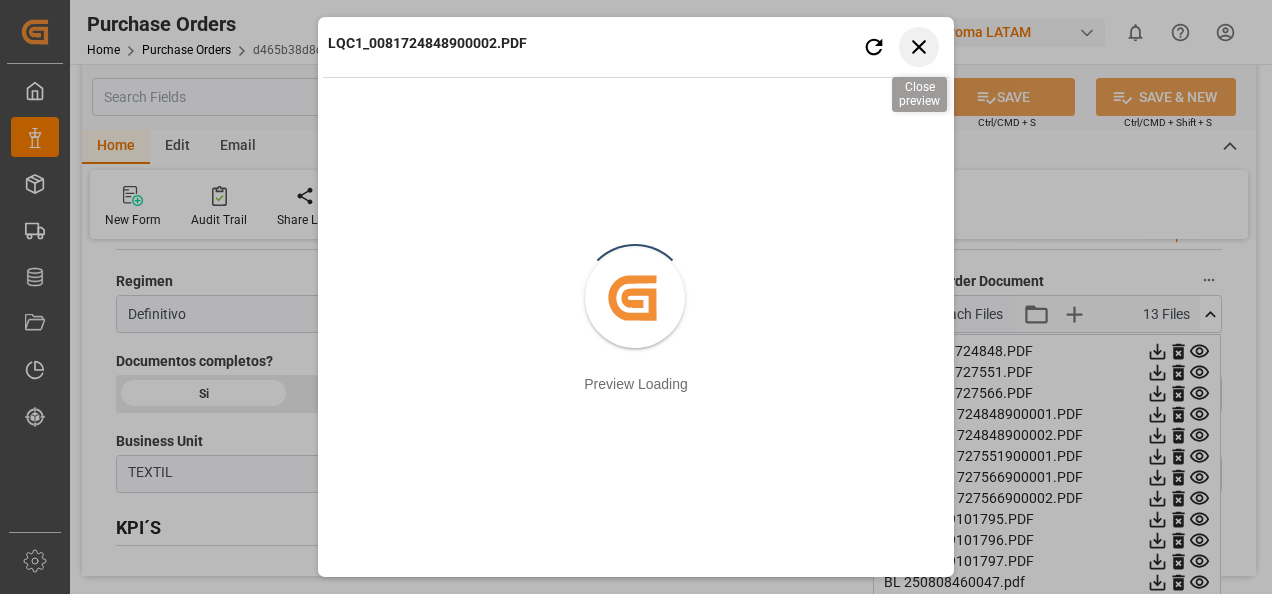 click 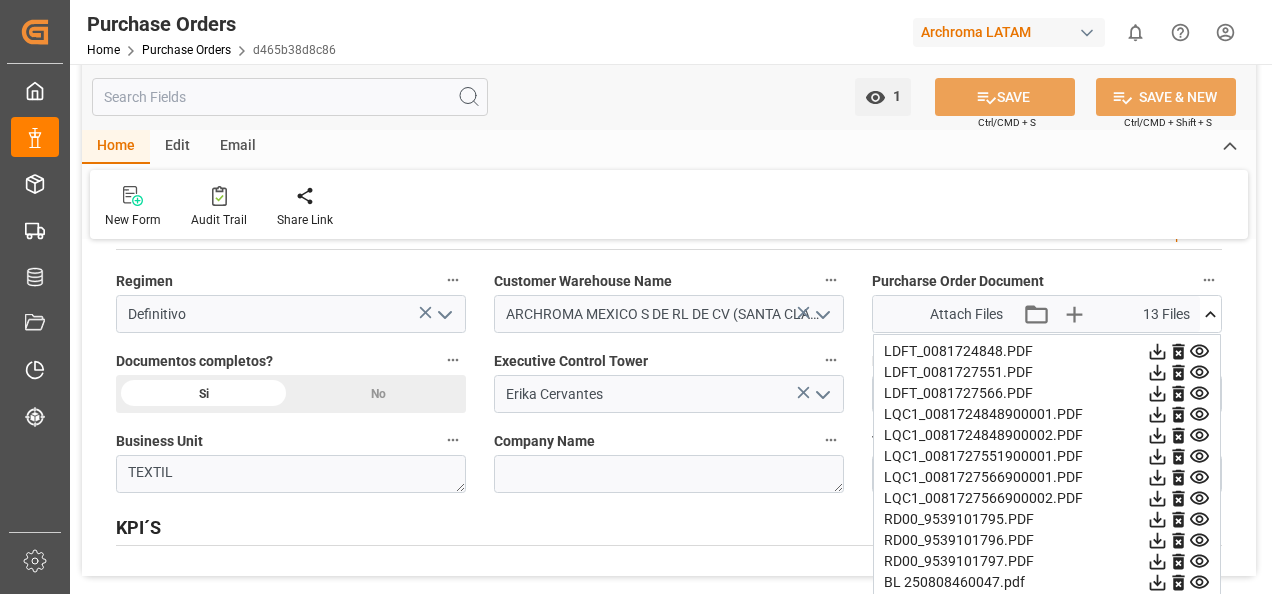 click 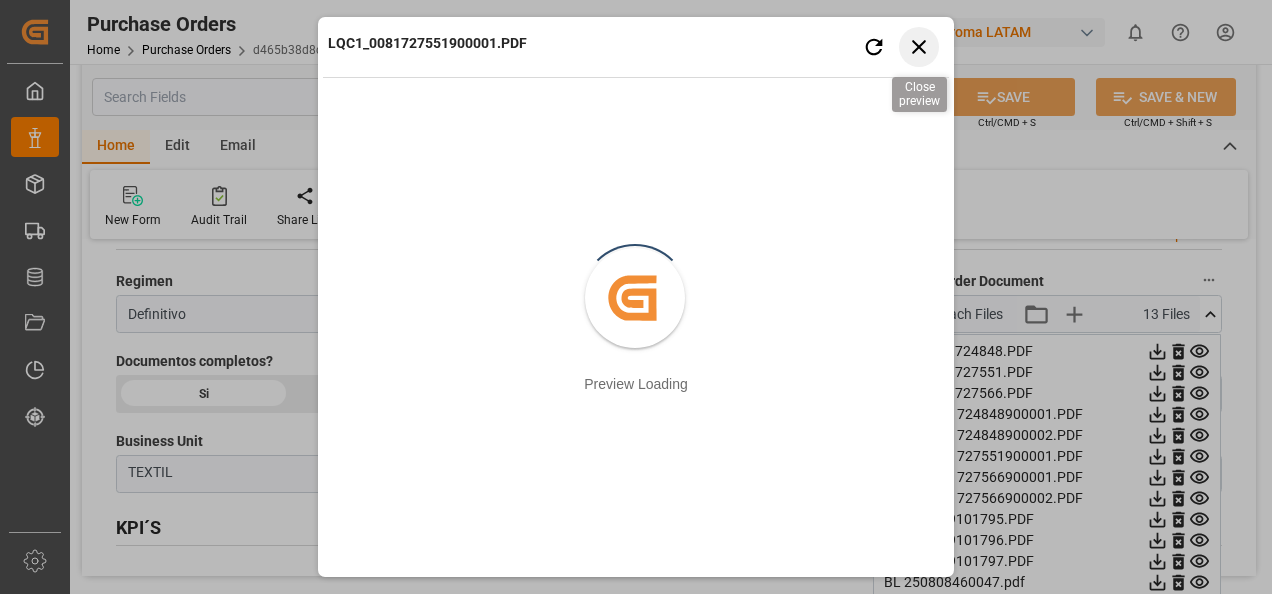 click 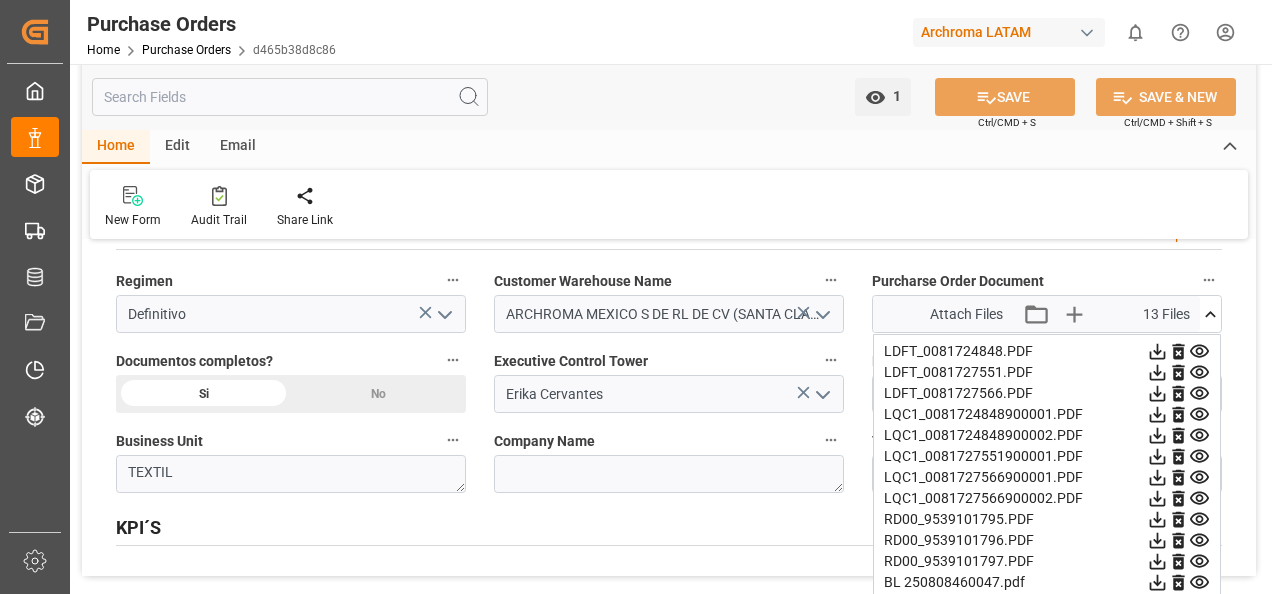click 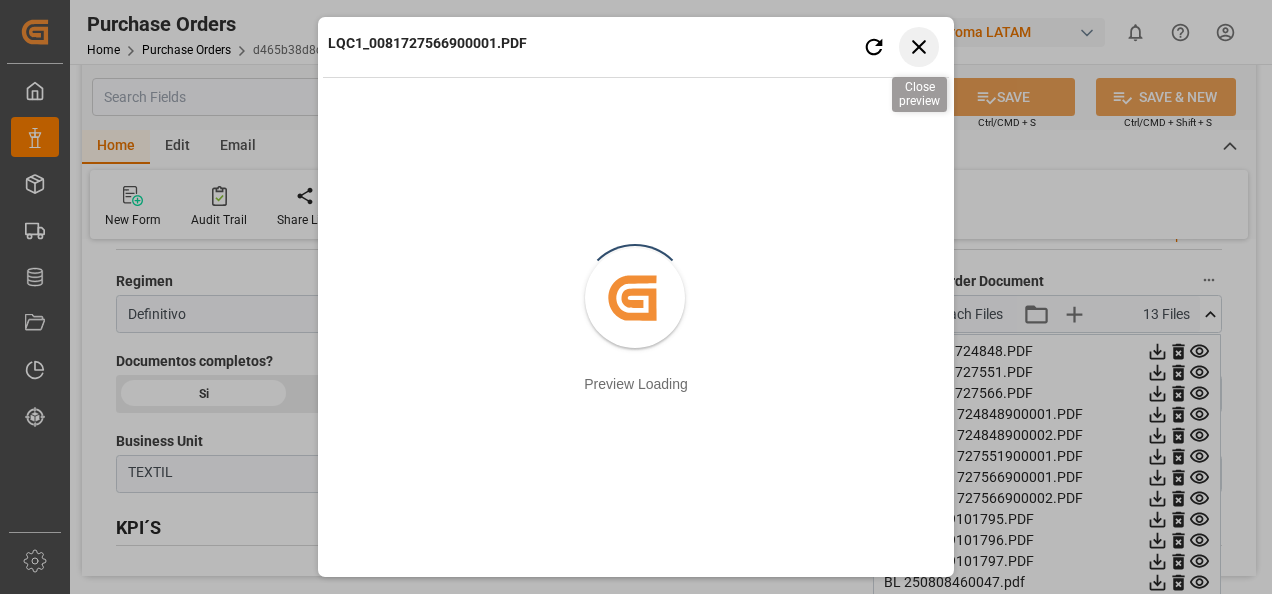 click 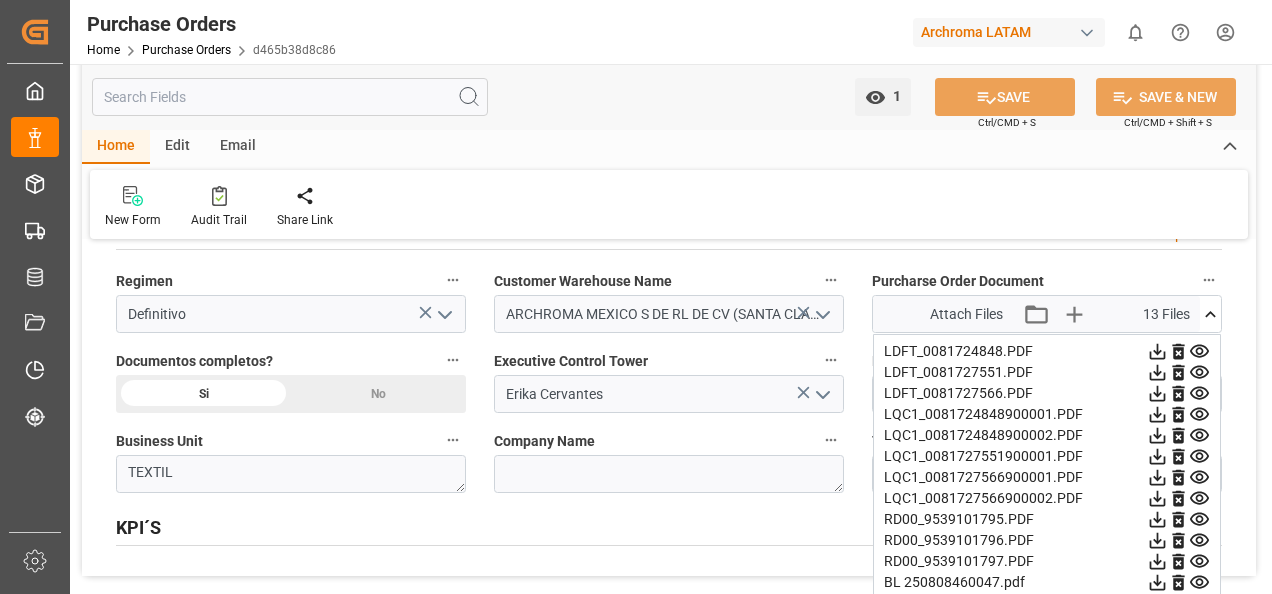 click 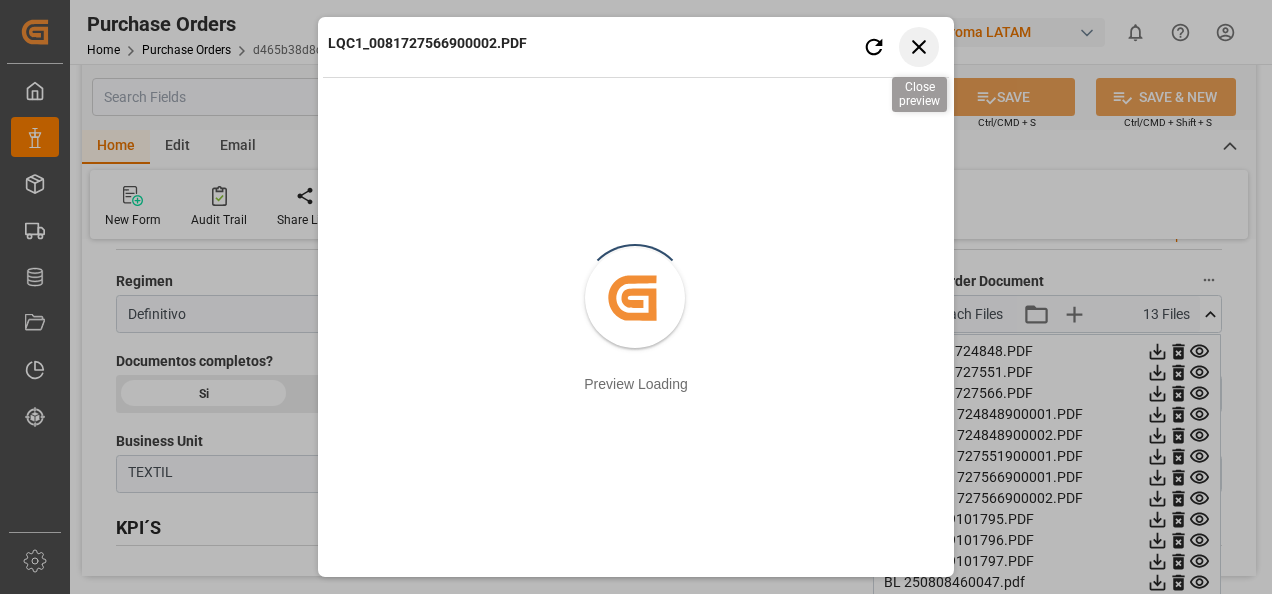 click 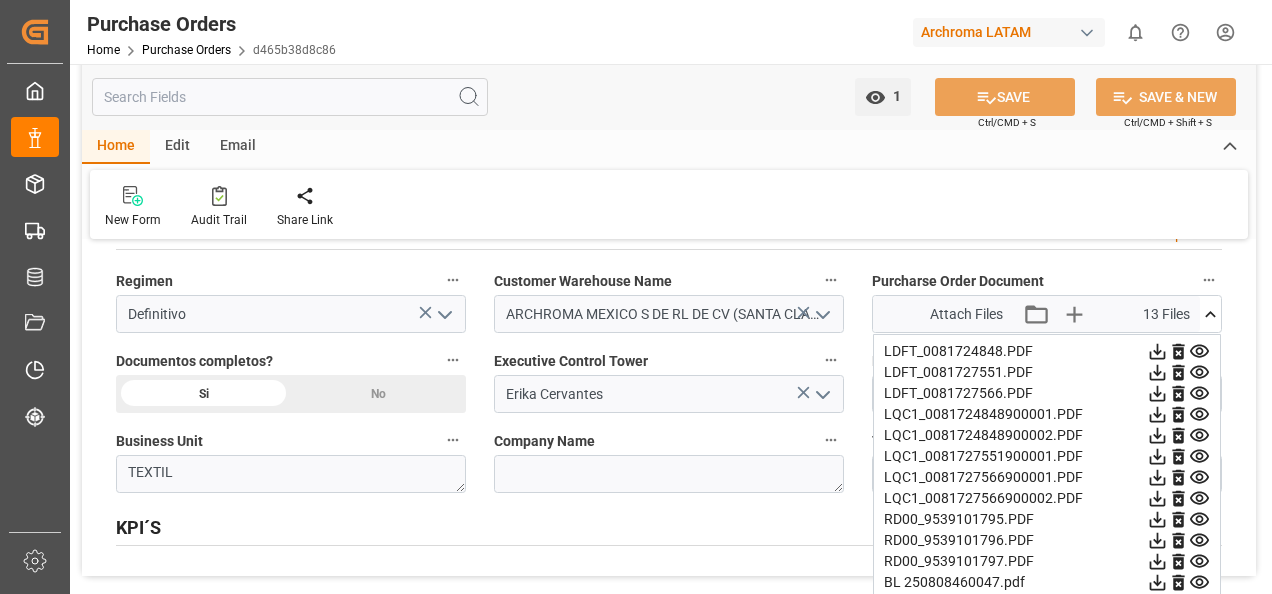click 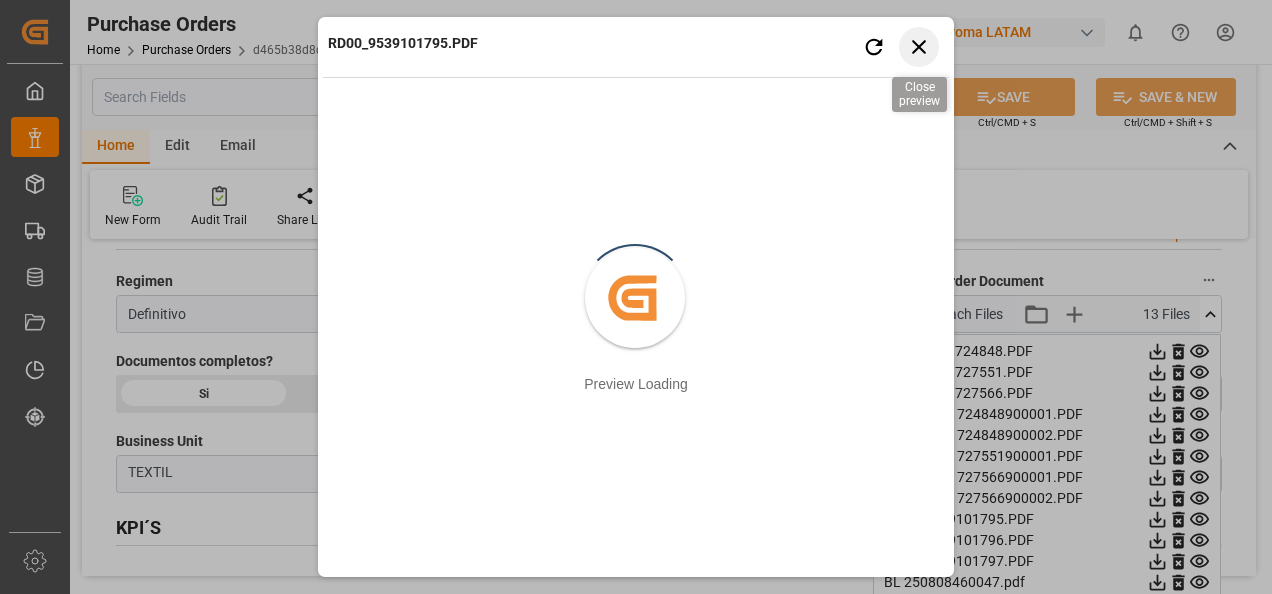 click 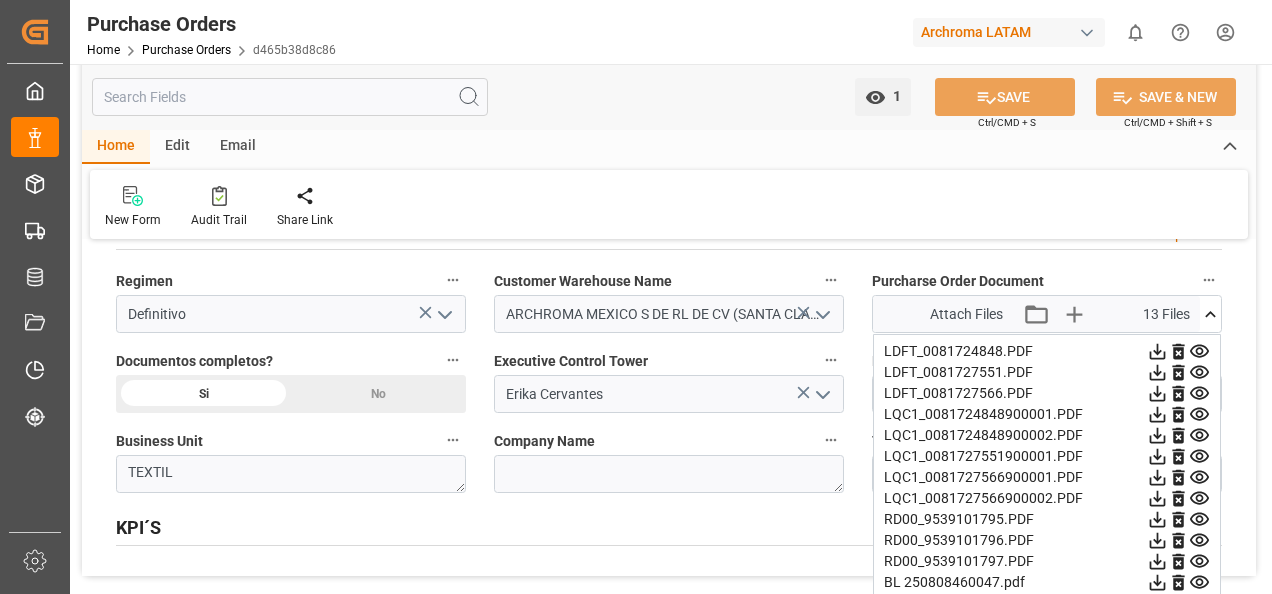 click 